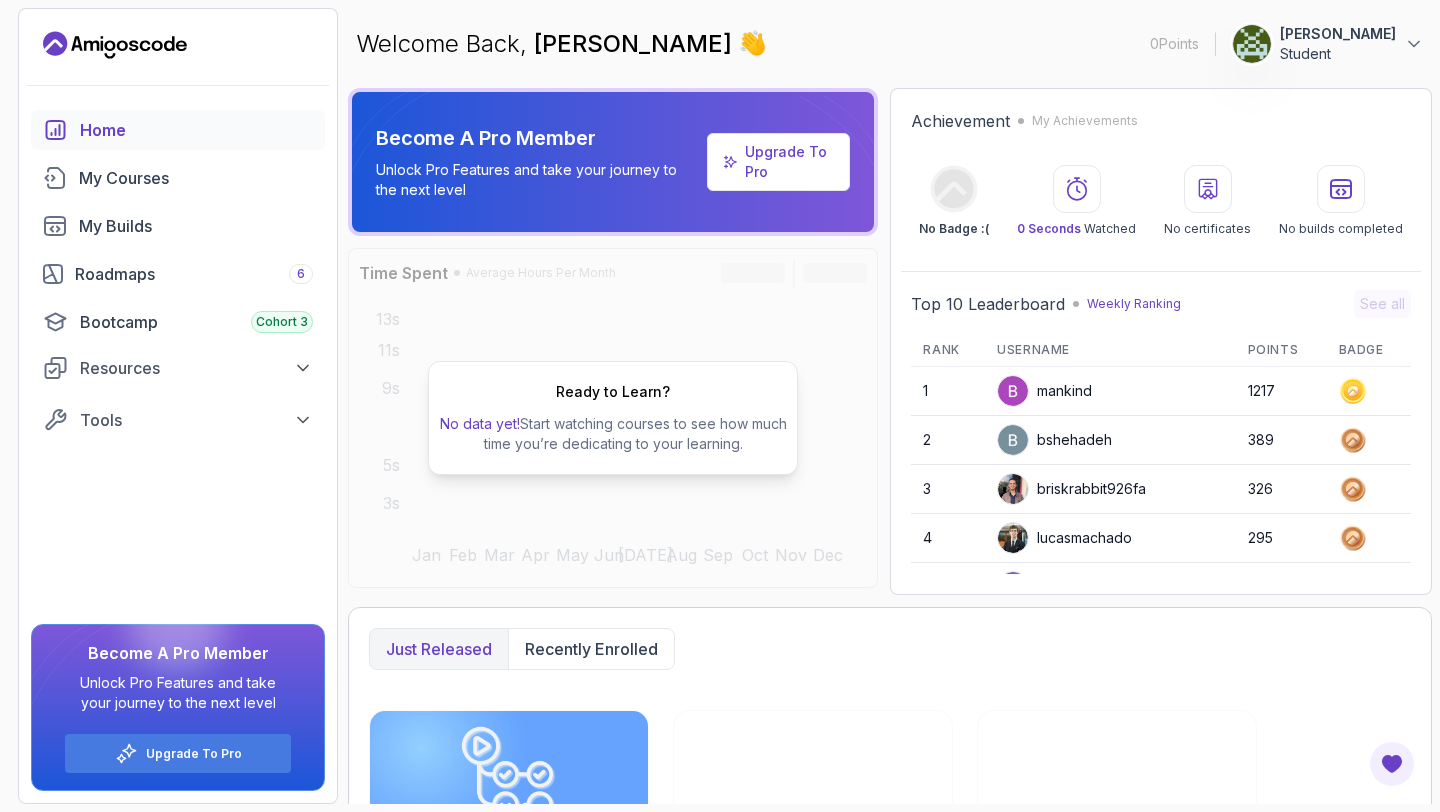 scroll, scrollTop: 0, scrollLeft: 0, axis: both 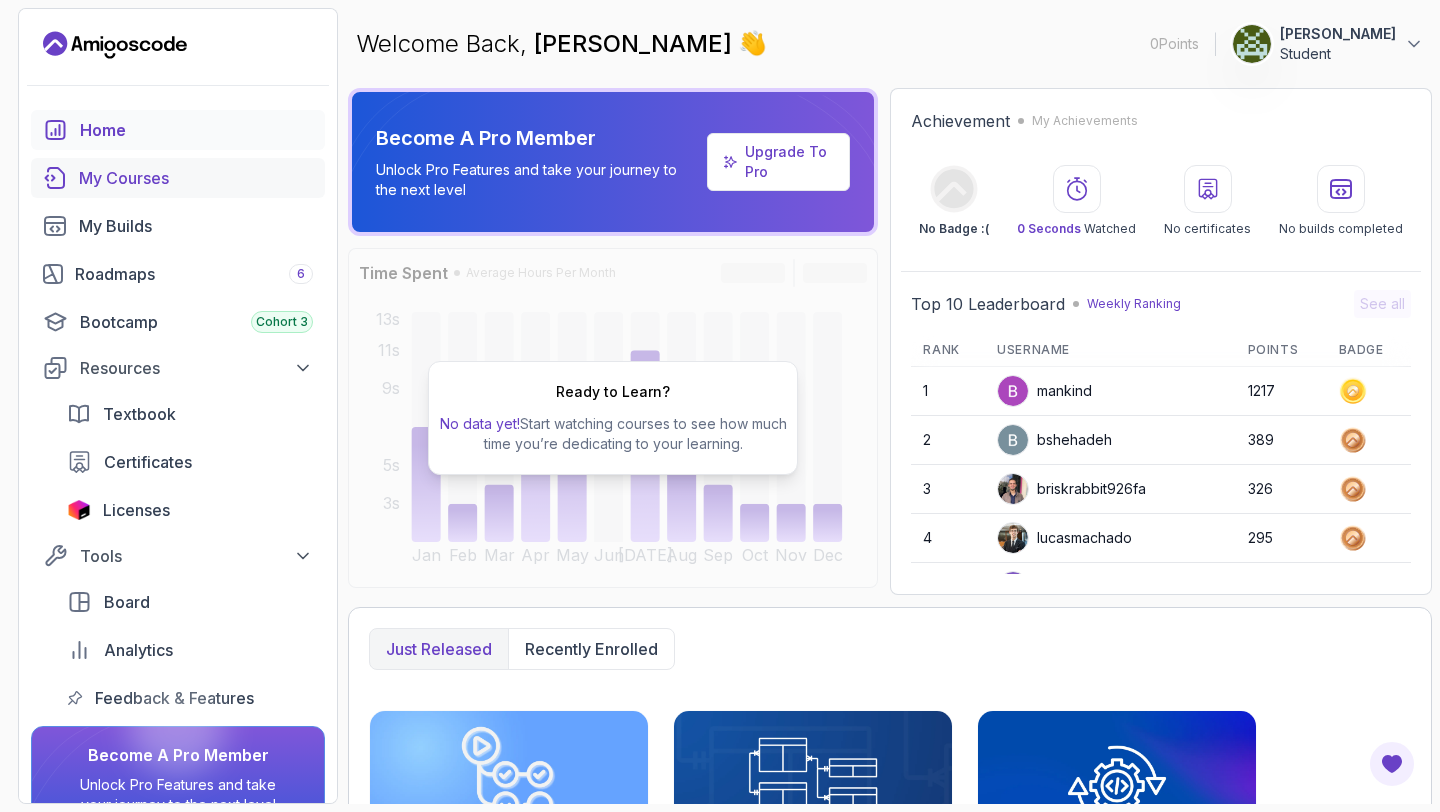 click on "My Courses" at bounding box center (196, 178) 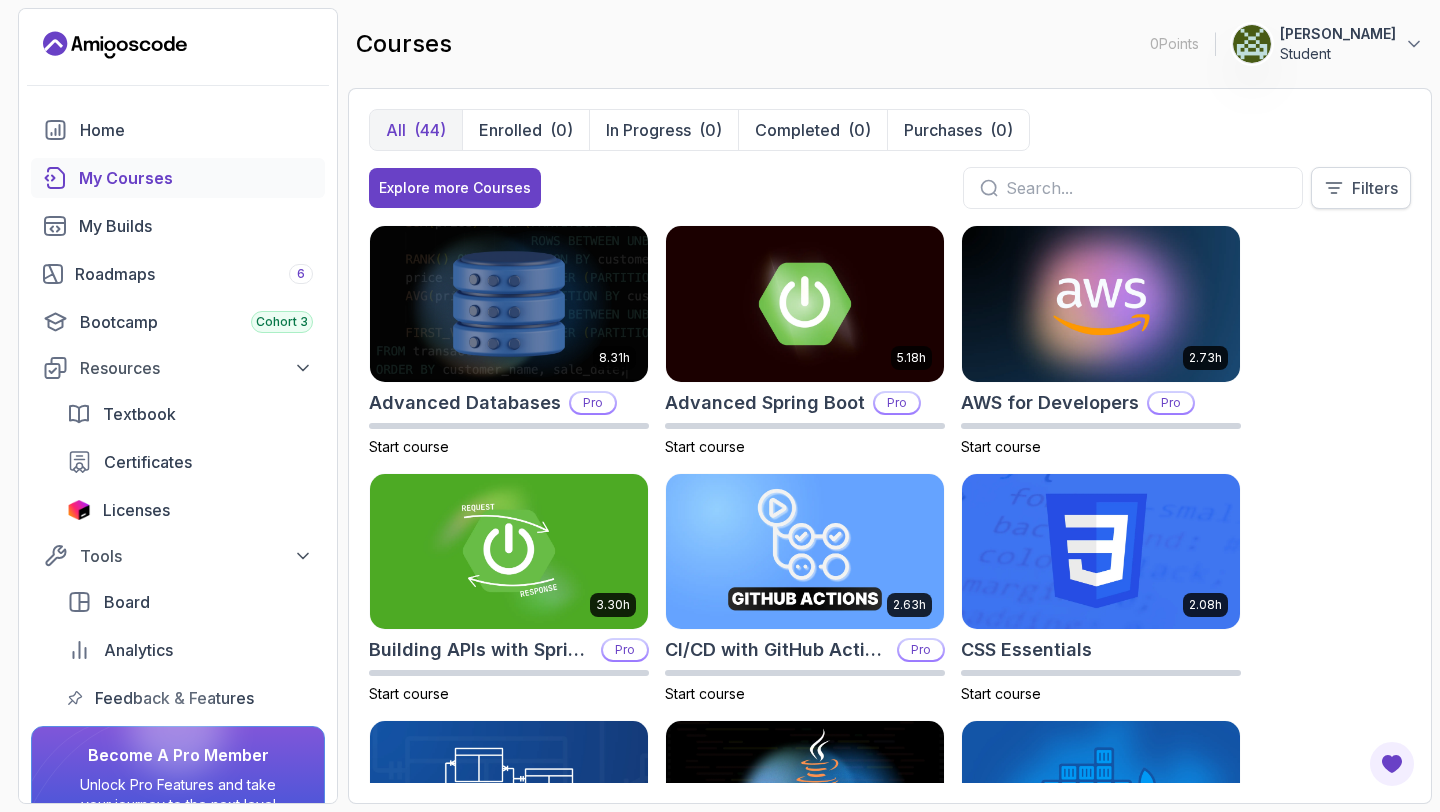 click on "Filters" at bounding box center (1375, 188) 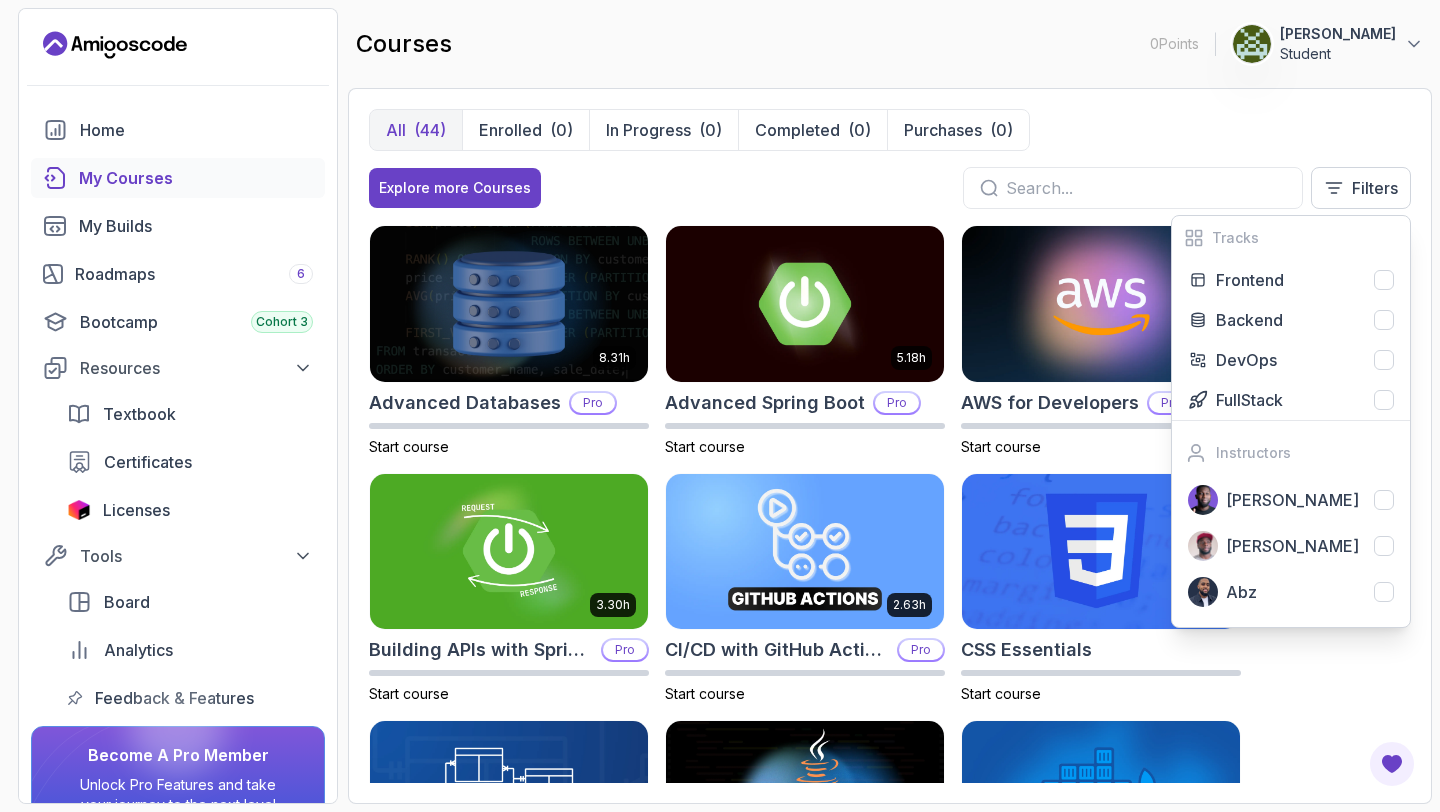 click on "All (44) Enrolled (0) In Progress (0) Completed (0) Purchases (0)" at bounding box center [890, 130] 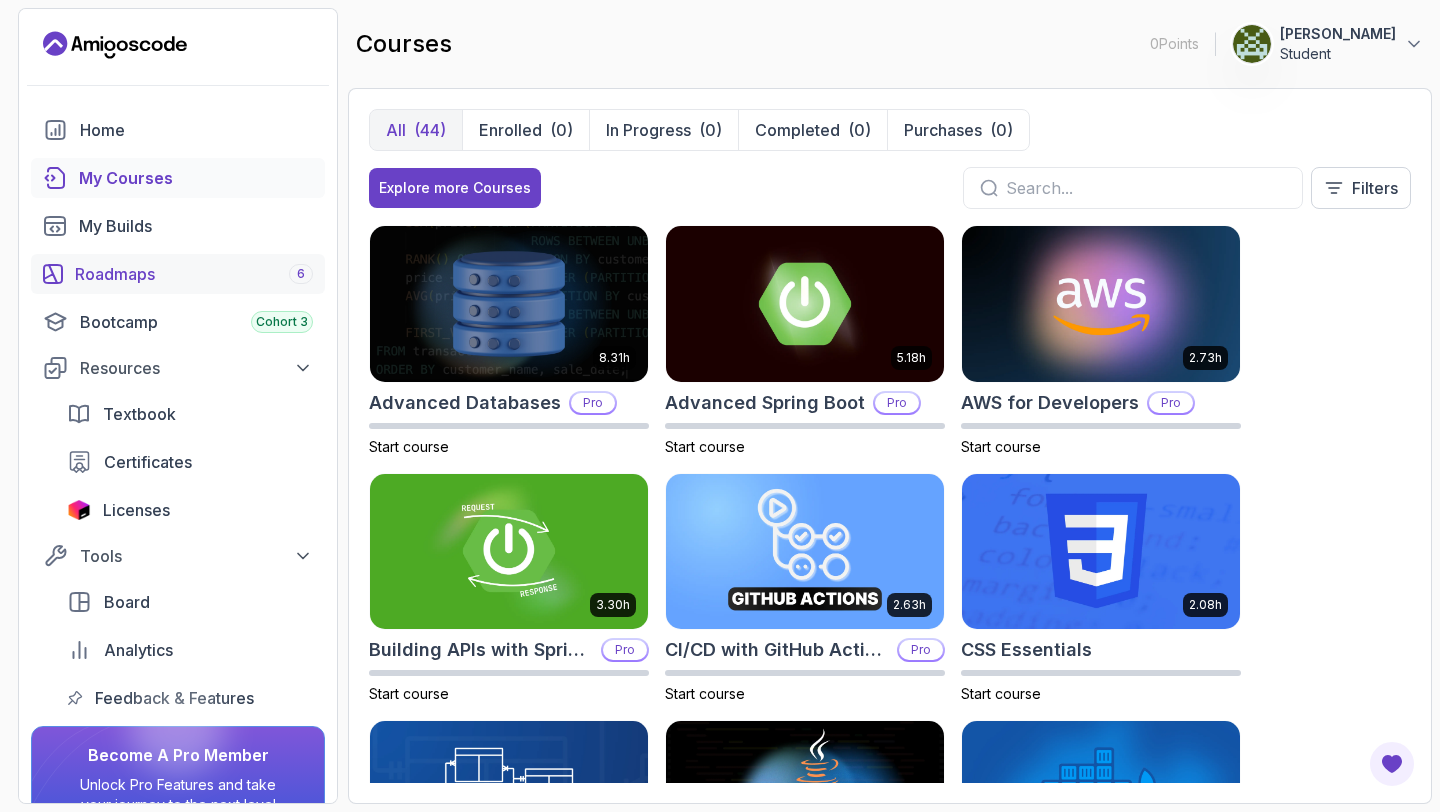 click on "Roadmaps 6" at bounding box center (194, 274) 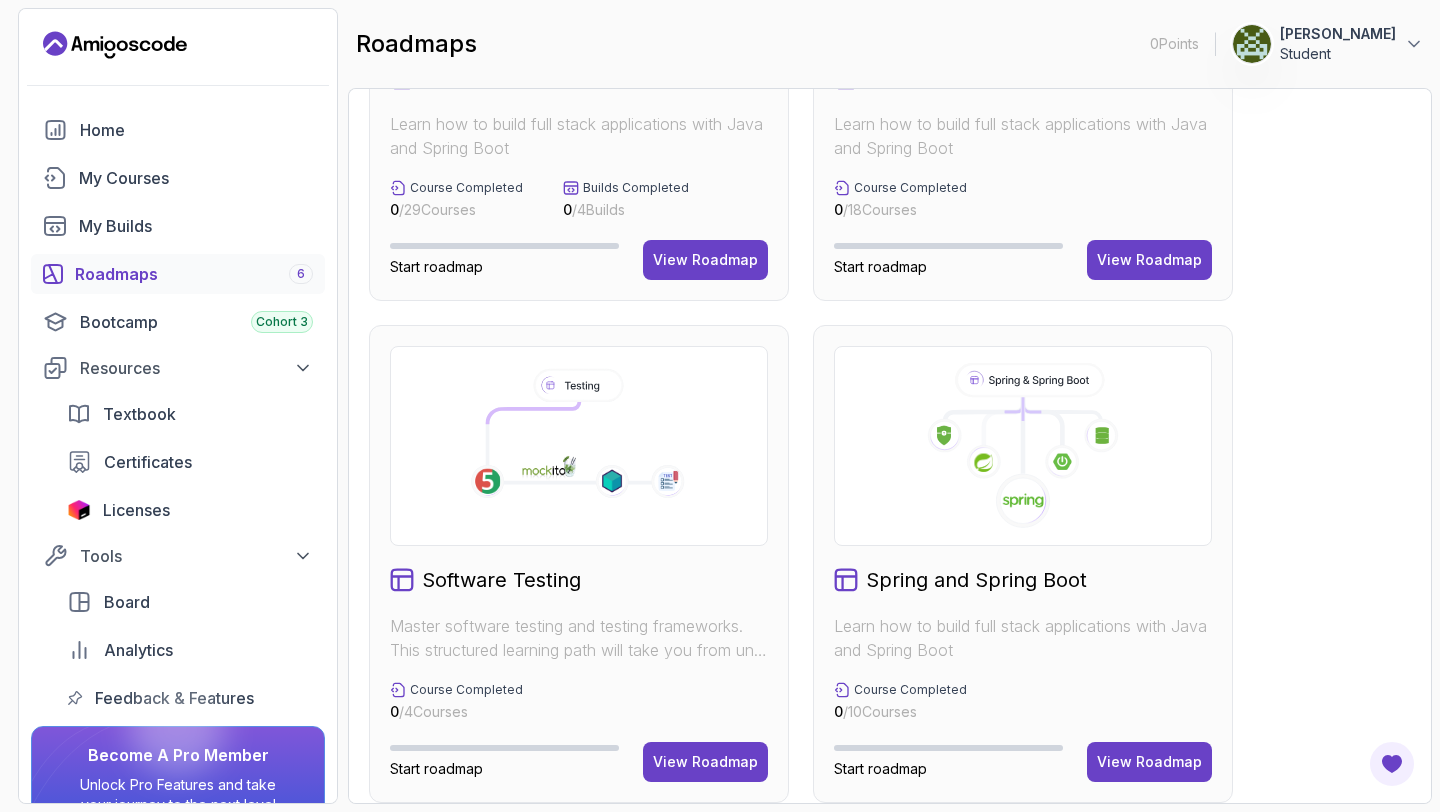 scroll, scrollTop: 787, scrollLeft: 0, axis: vertical 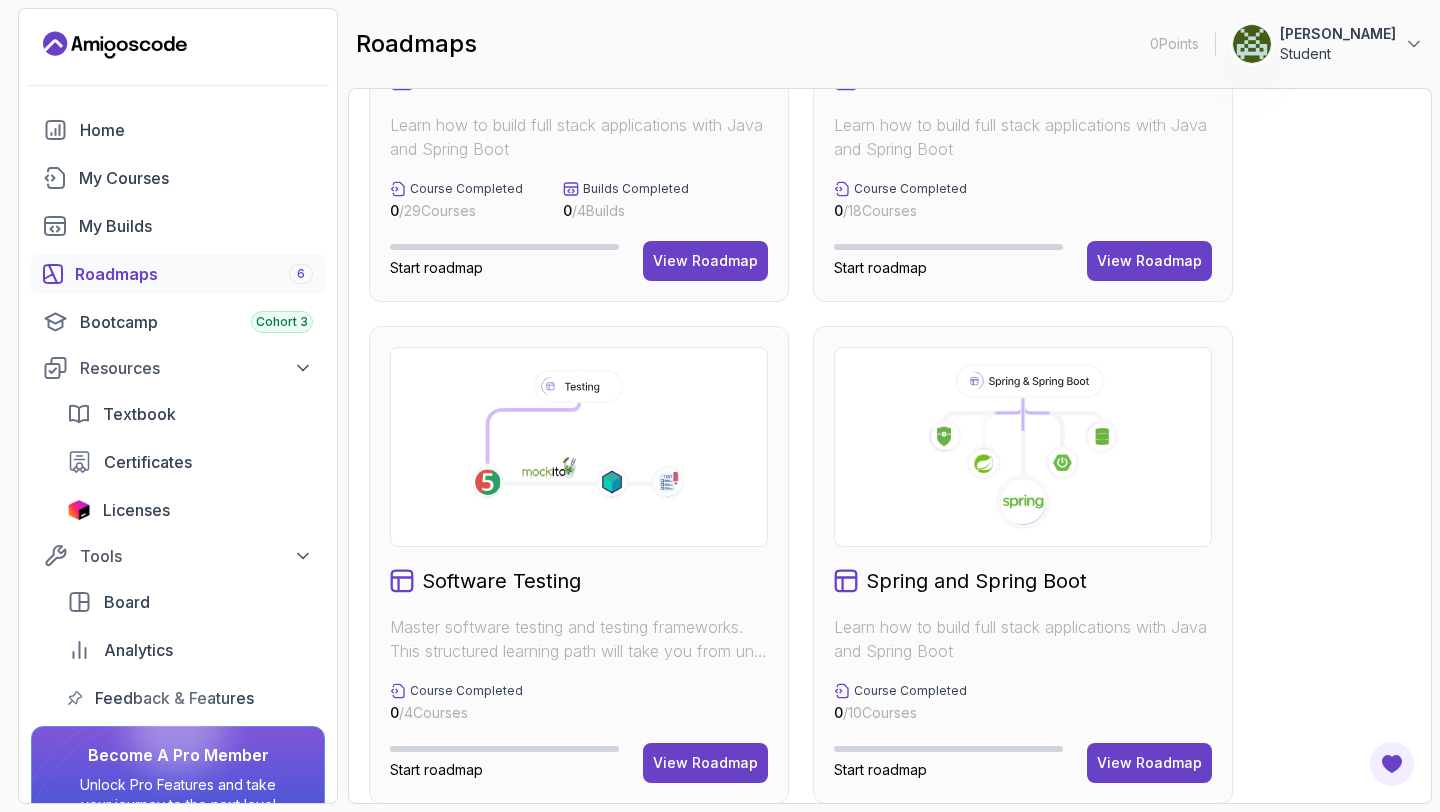click 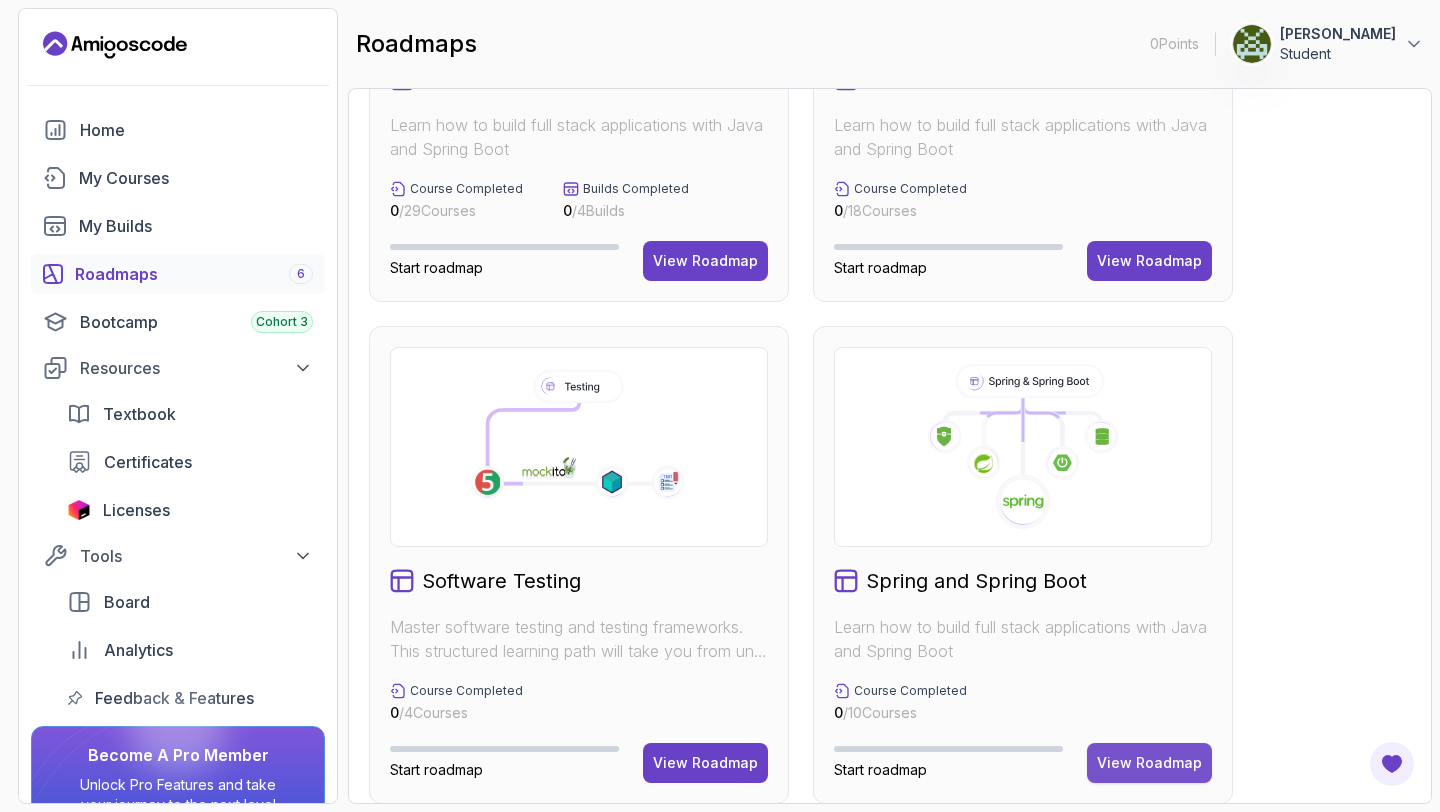 click on "View Roadmap" at bounding box center [1149, 763] 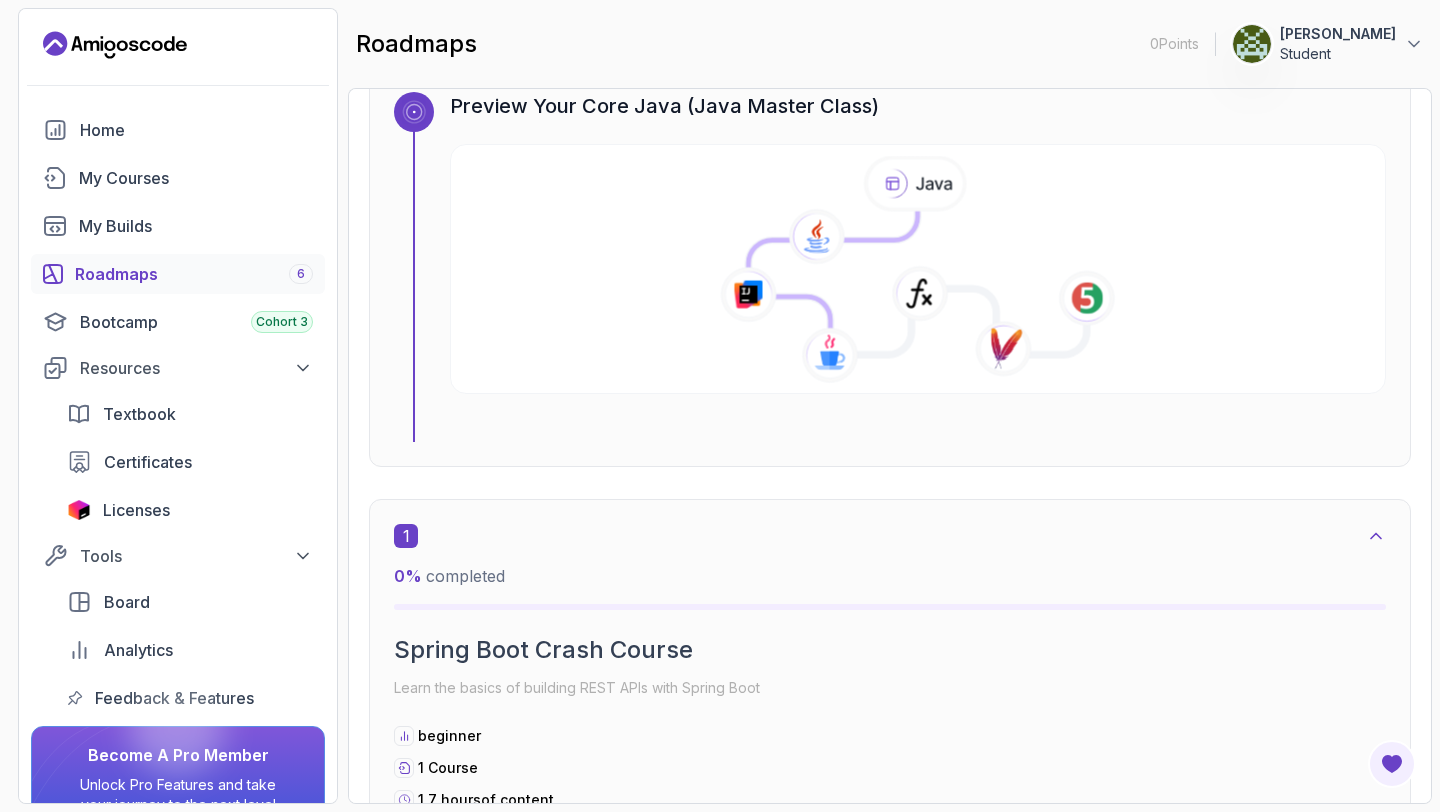 scroll, scrollTop: 124, scrollLeft: 0, axis: vertical 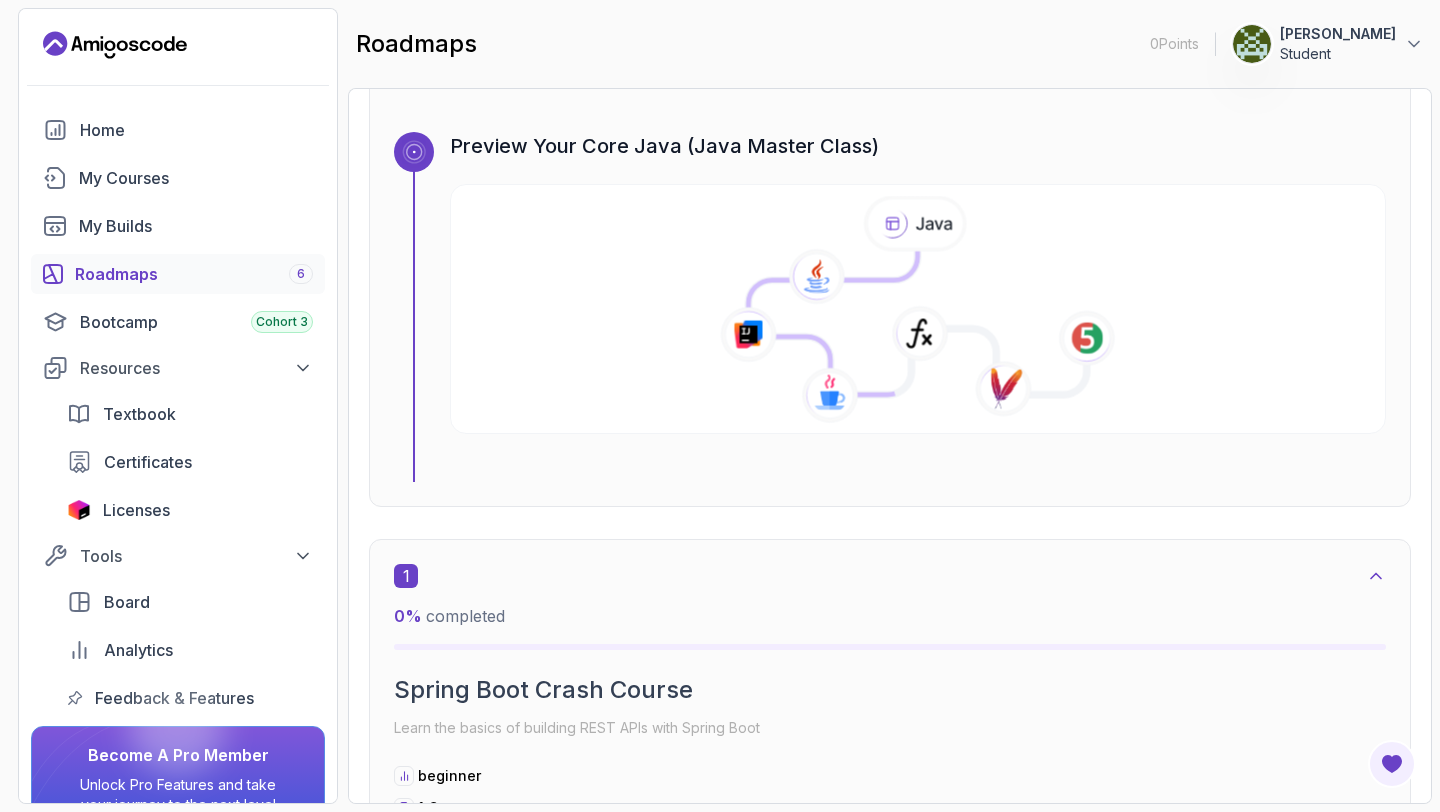 click 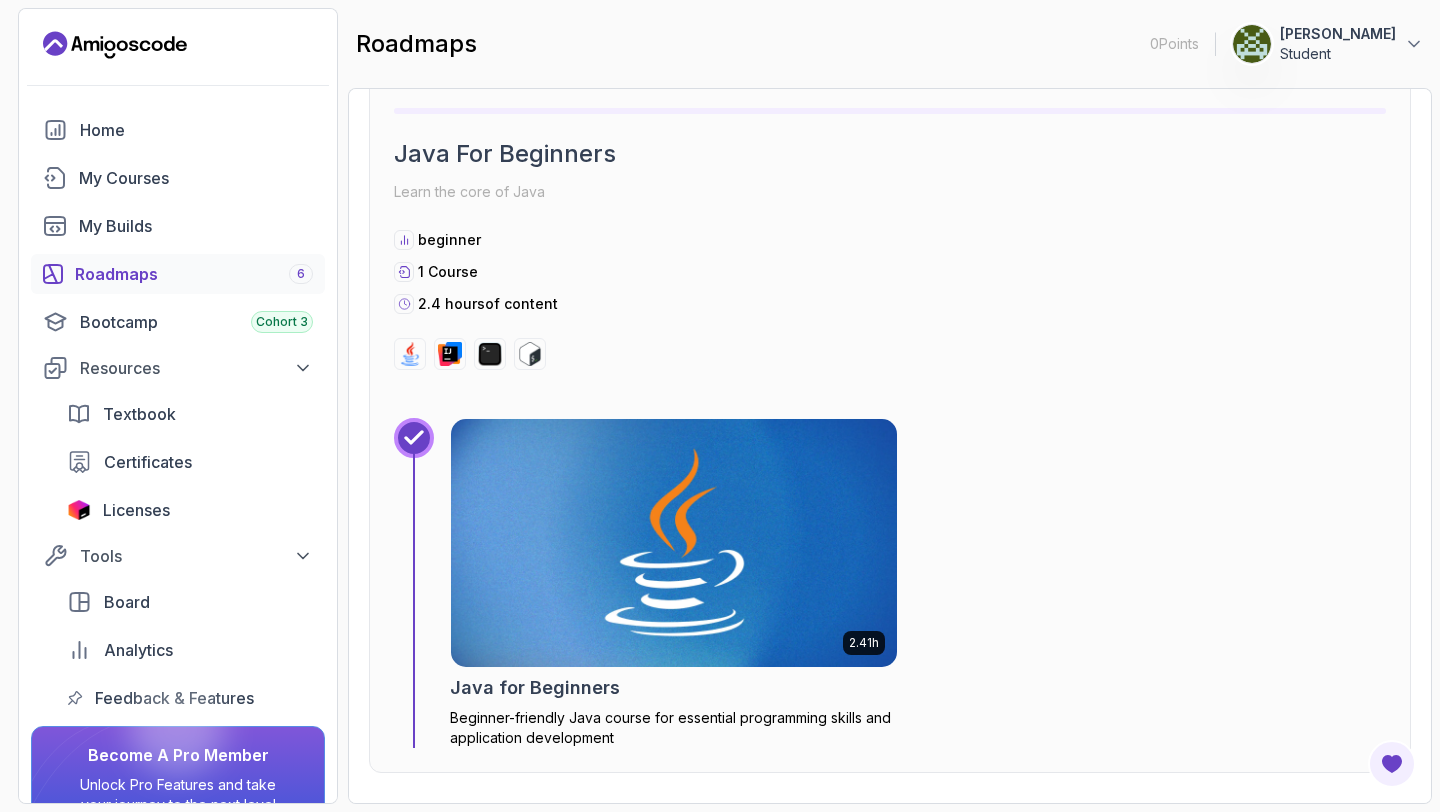 scroll, scrollTop: 0, scrollLeft: 0, axis: both 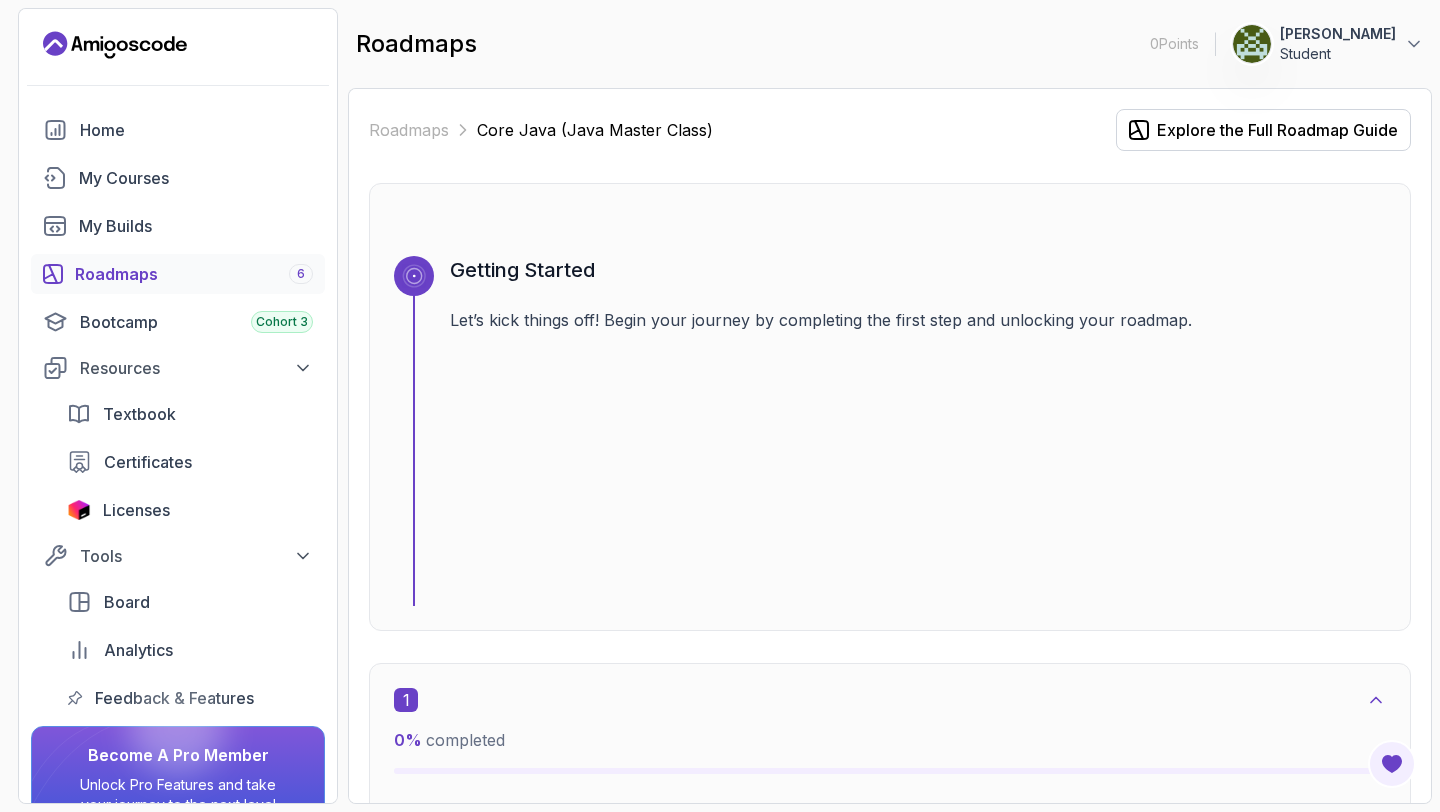 click on "Roadmaps 6" at bounding box center (194, 274) 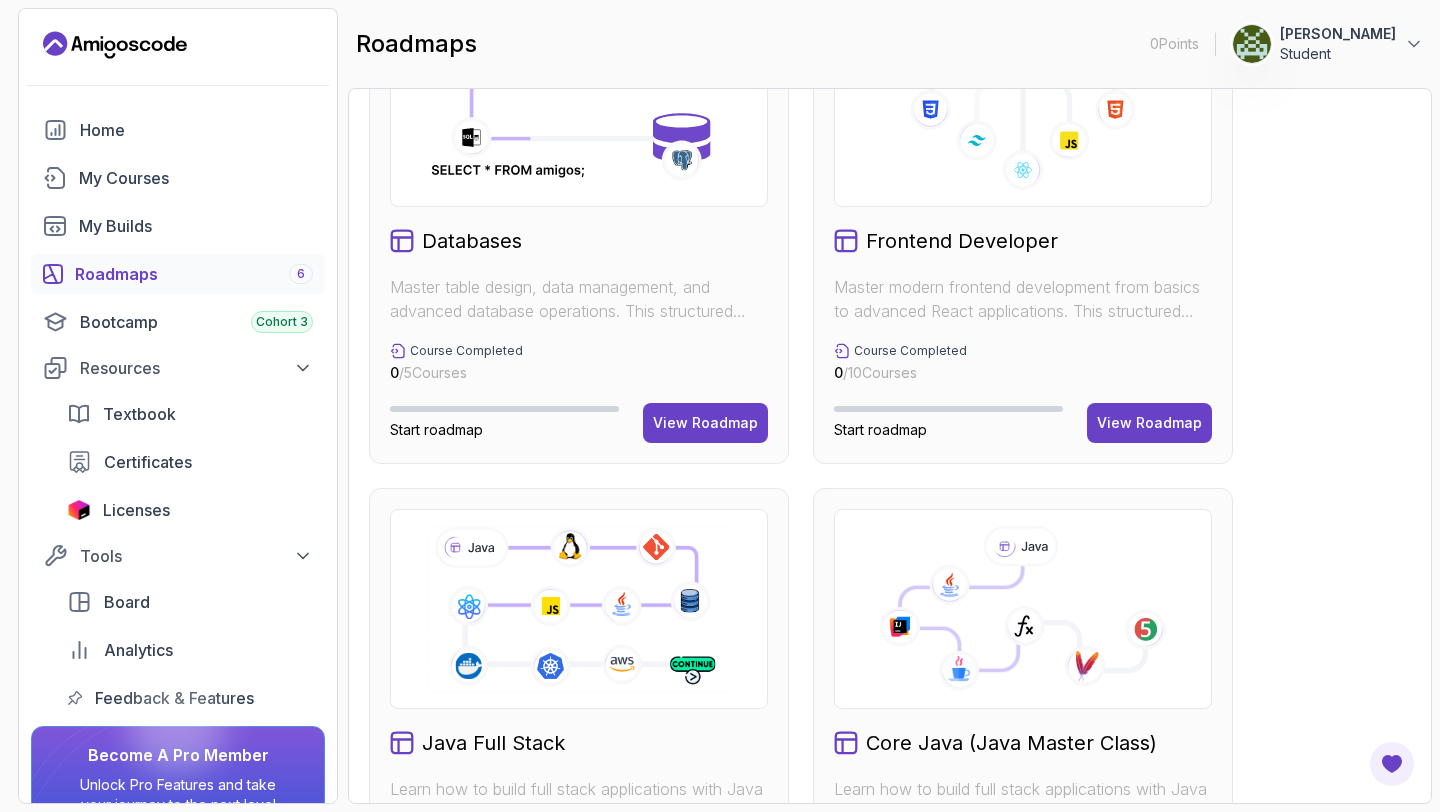 scroll, scrollTop: 808, scrollLeft: 0, axis: vertical 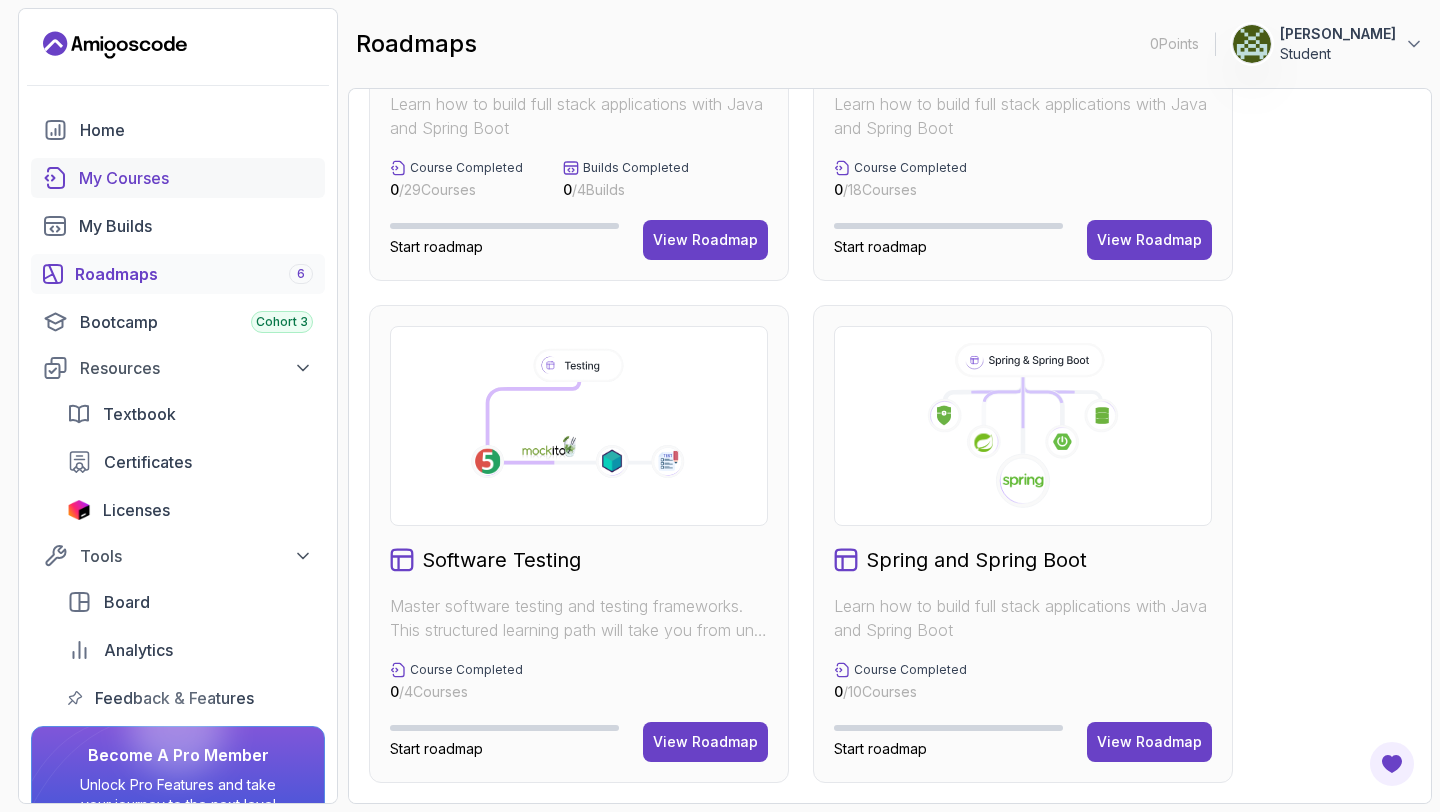 click on "My Courses" at bounding box center [196, 178] 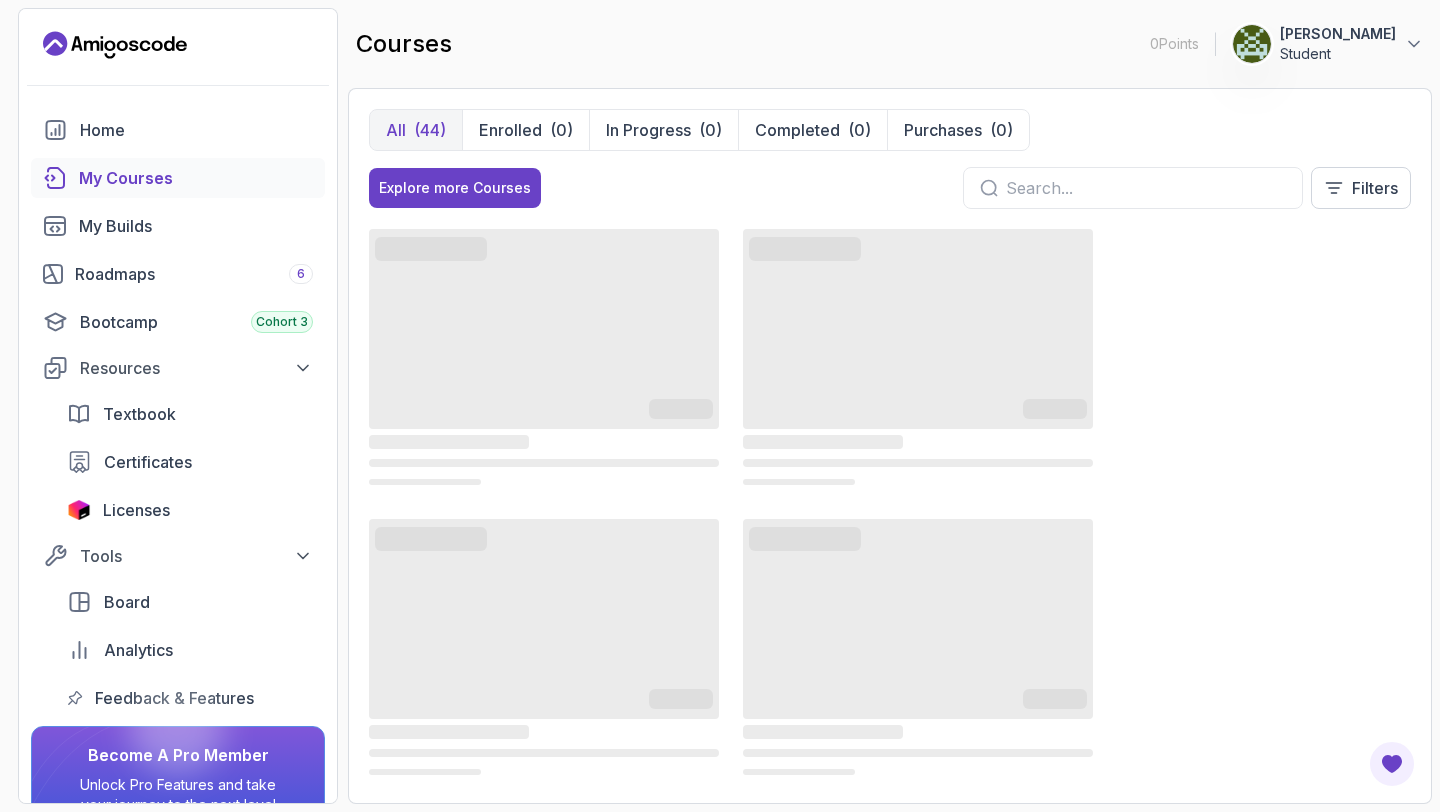 scroll, scrollTop: 0, scrollLeft: 0, axis: both 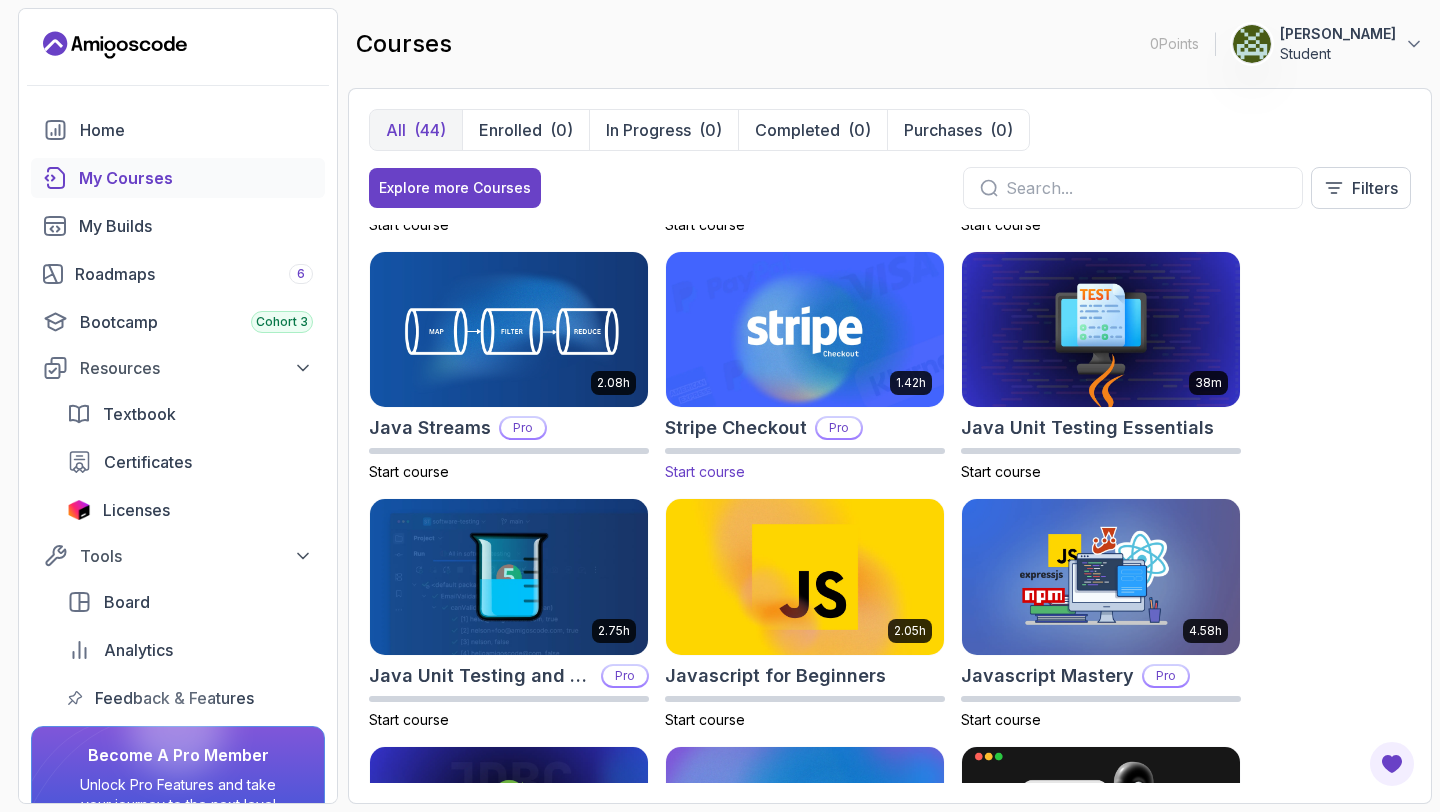 click on "1.42h Stripe Checkout Pro Start course" at bounding box center (805, 367) 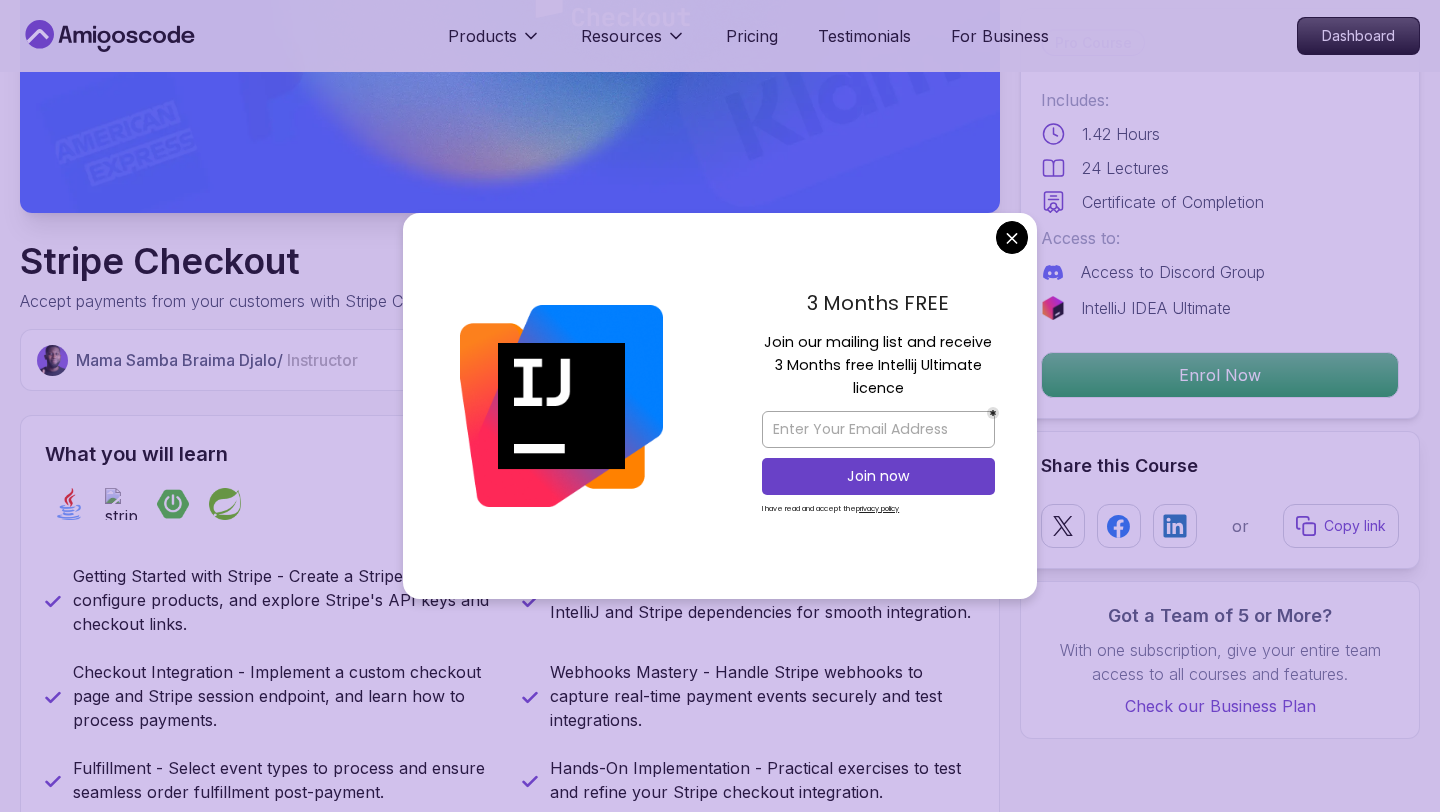 scroll, scrollTop: 465, scrollLeft: 0, axis: vertical 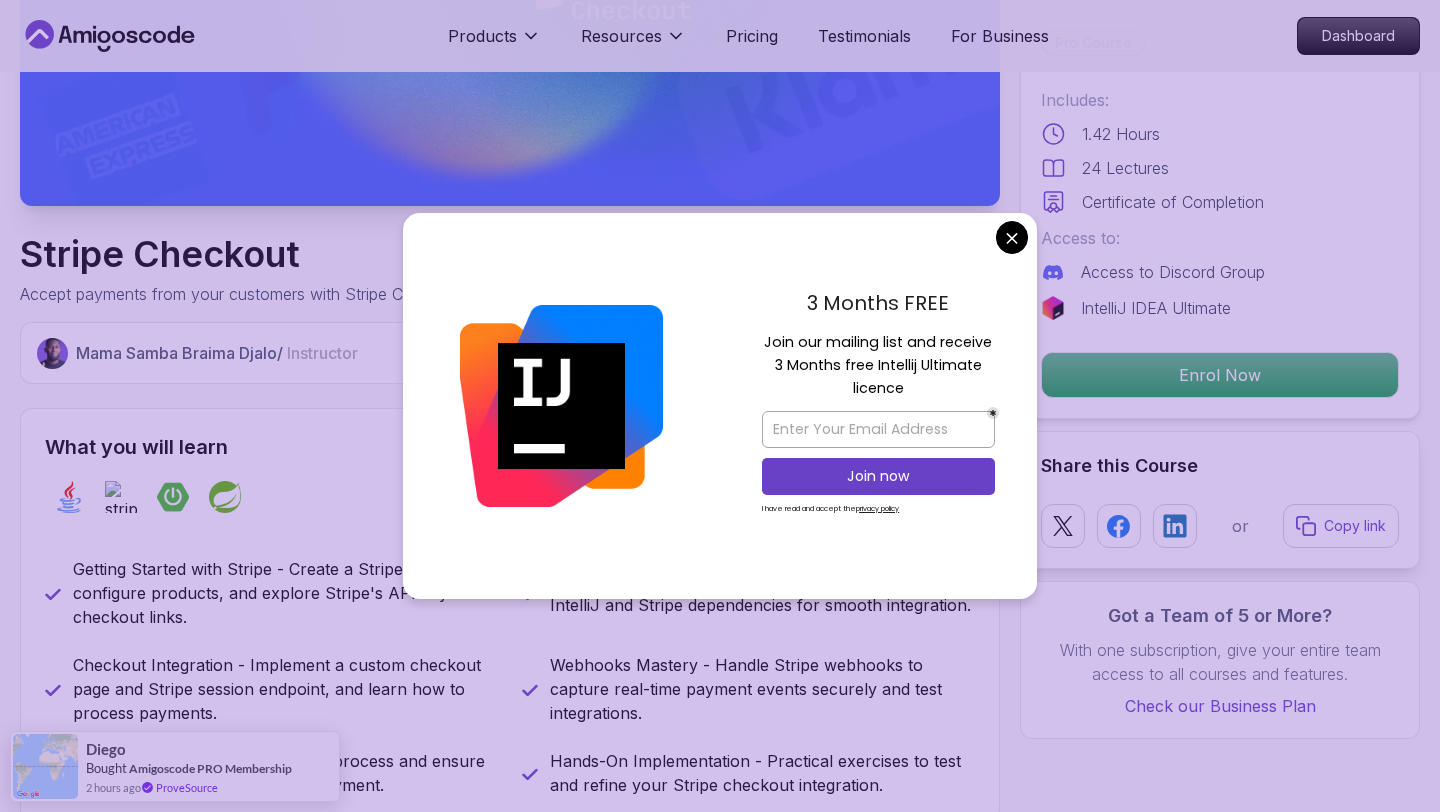 click on "Products Resources Pricing Testimonials For Business Dashboard Products Resources Pricing Testimonials For Business Dashboard Stripe Checkout Accept payments from your customers with Stripe Checkout. Mama Samba Braima Djalo  /   Instructor Pro Course Includes: 1.42 Hours 24 Lectures Certificate of Completion Access to: Access to Discord Group IntelliJ IDEA Ultimate Enrol Now Share this Course or Copy link Got a Team of 5 or More? With one subscription, give your entire team access to all courses and features. Check our Business Plan Mama Samba Braima Djalo  /   Instructor What you will learn java stripe spring-boot spring Getting Started with Stripe - Create a Stripe account, configure products, and explore Stripe's API keys and checkout links. Project Bootstrap - Set up your Java project with IntelliJ and Stripe dependencies for smooth integration. Checkout Integration - Implement a custom checkout page and Stripe session endpoint, and learn how to process payments.
Java Stripe Checkout" at bounding box center (720, 3648) 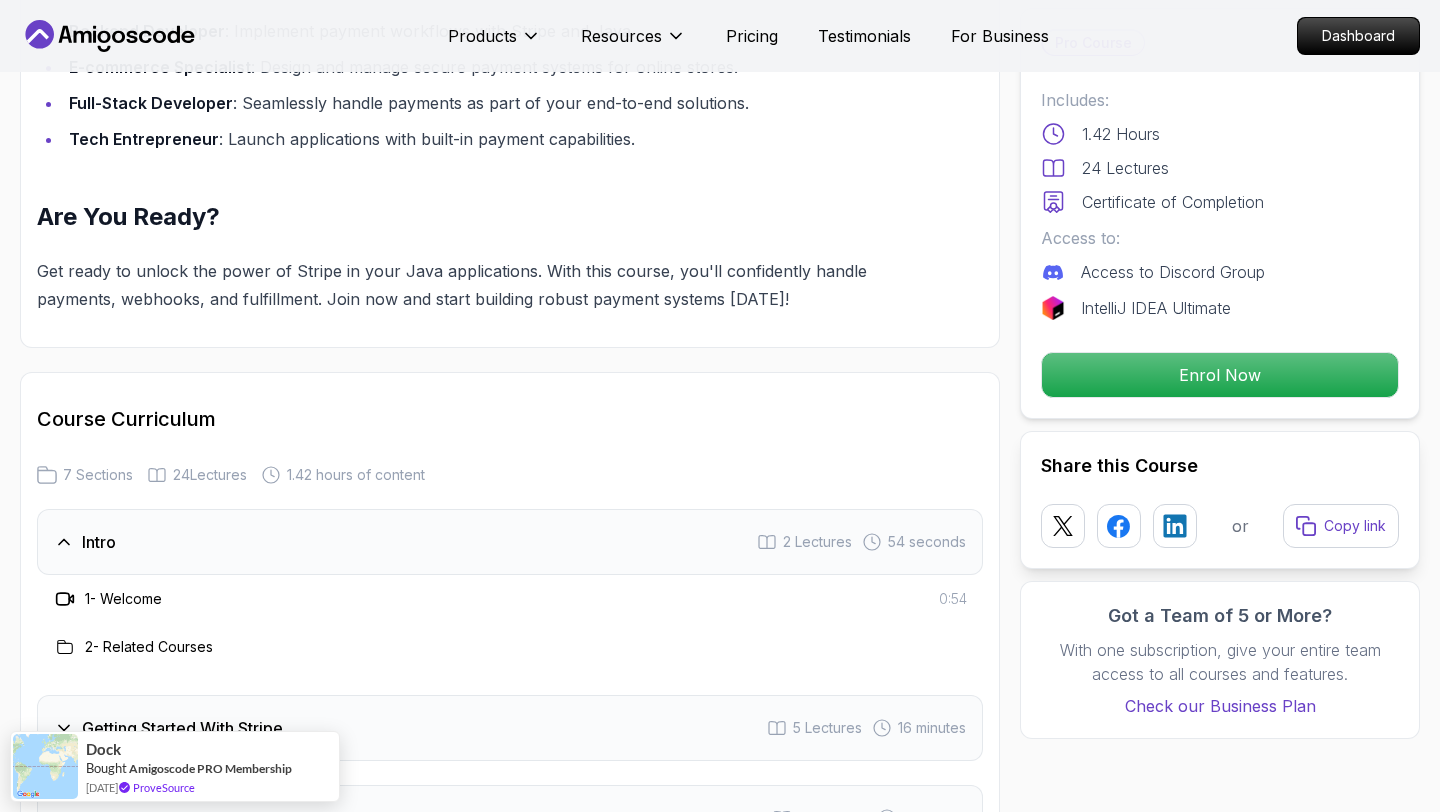 scroll, scrollTop: 2308, scrollLeft: 0, axis: vertical 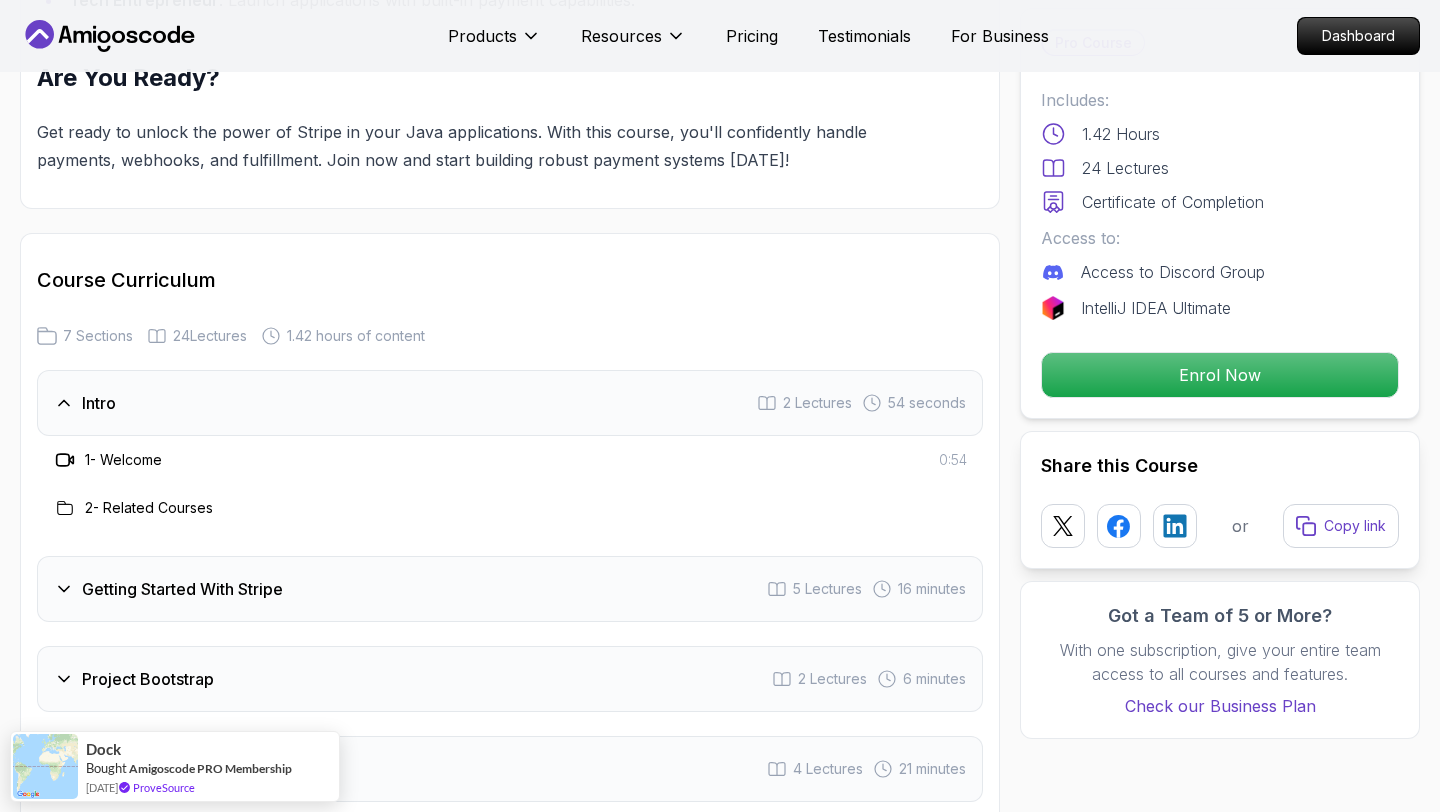 click on "Getting Started With Stripe 5   Lectures     16 minutes" at bounding box center (510, 589) 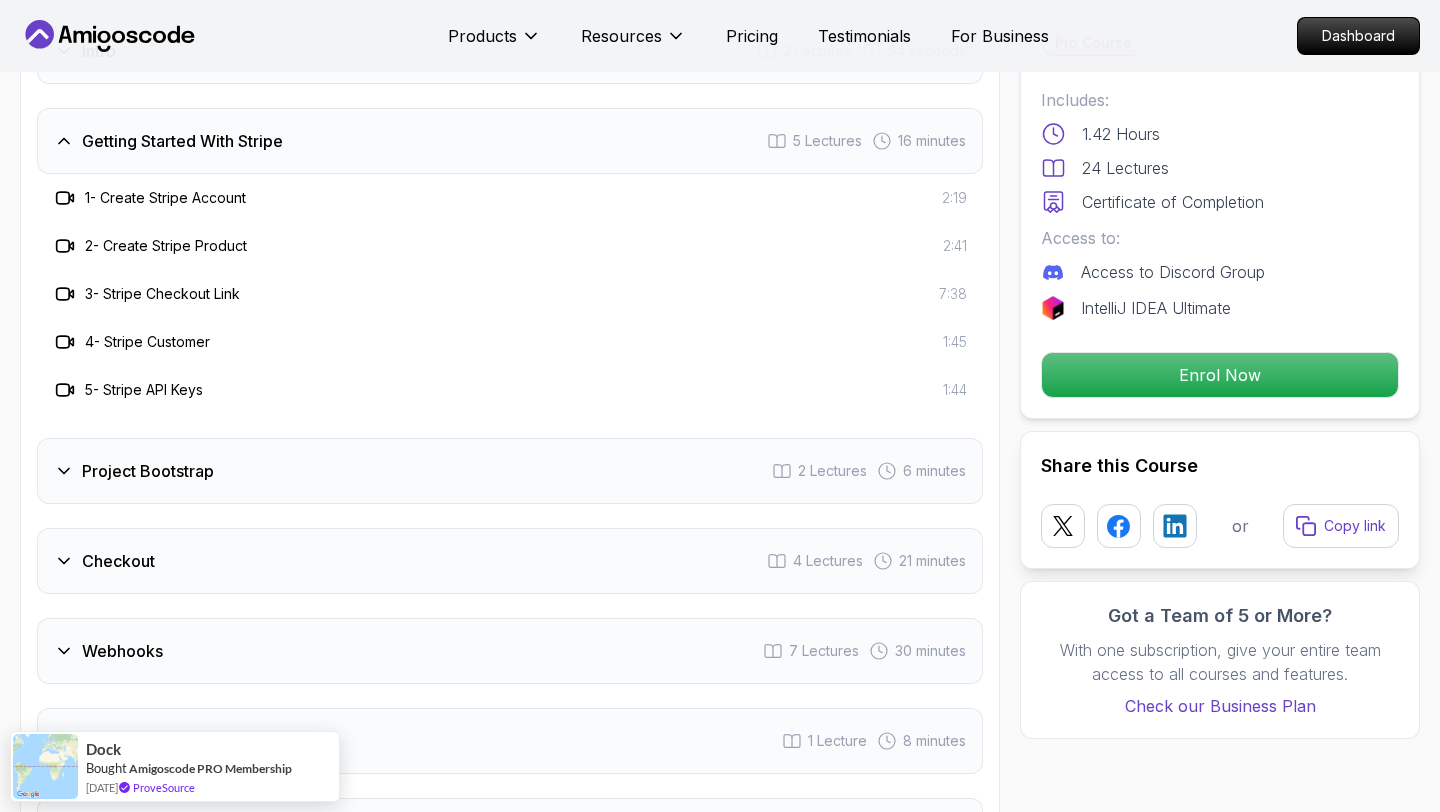 scroll, scrollTop: 2663, scrollLeft: 0, axis: vertical 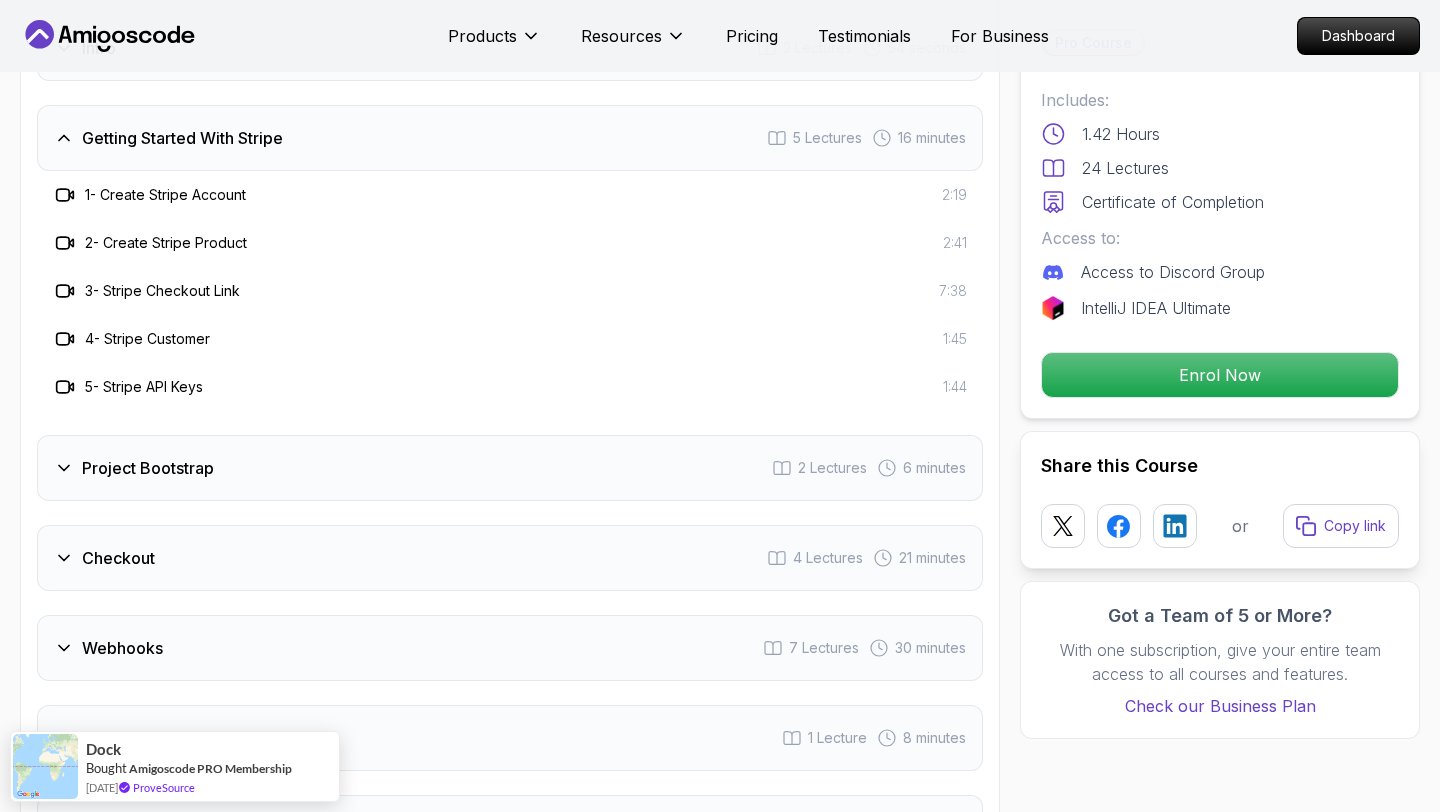 click on "Project Bootstrap 2   Lectures     6 minutes" at bounding box center [510, 468] 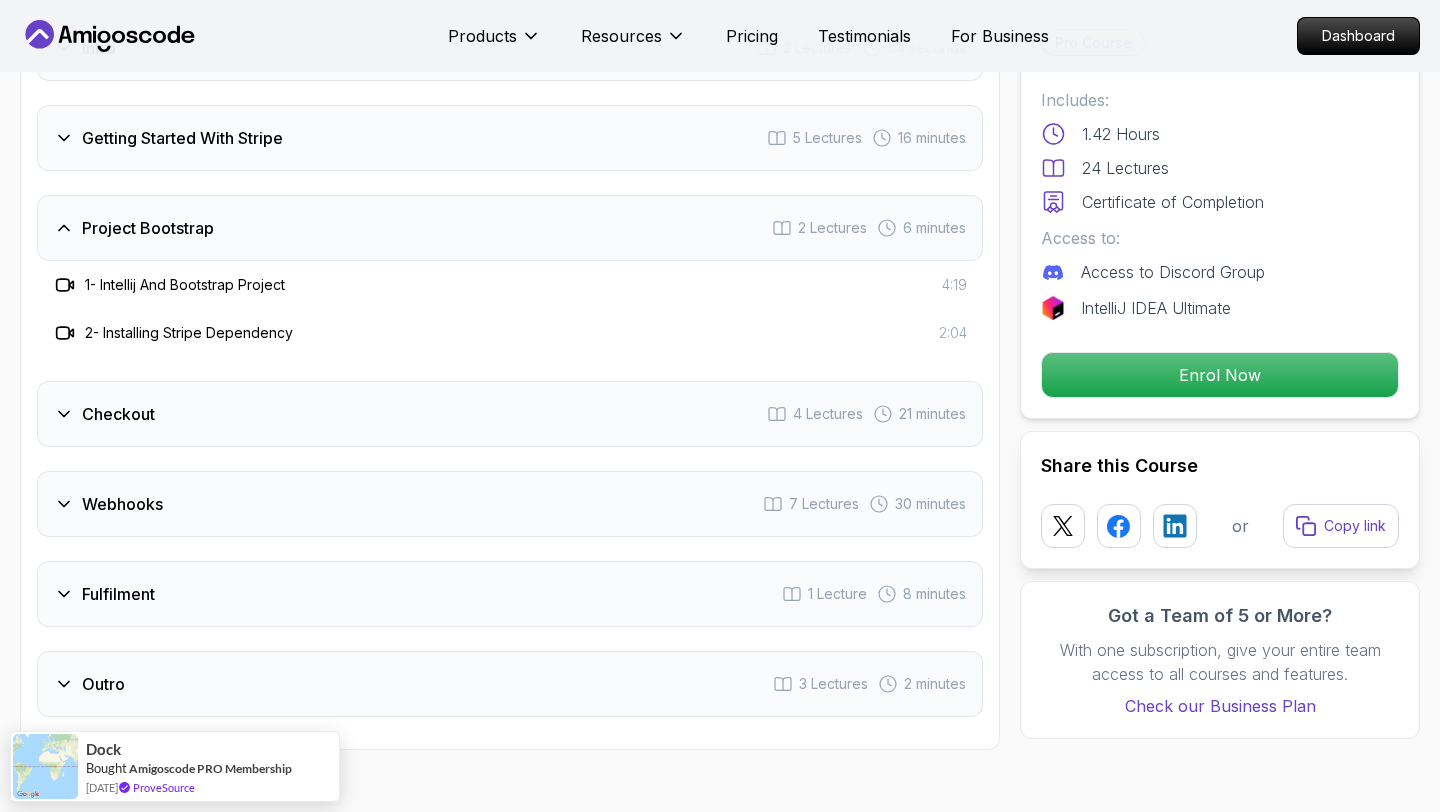click on "Checkout 4   Lectures     21 minutes" at bounding box center (510, 414) 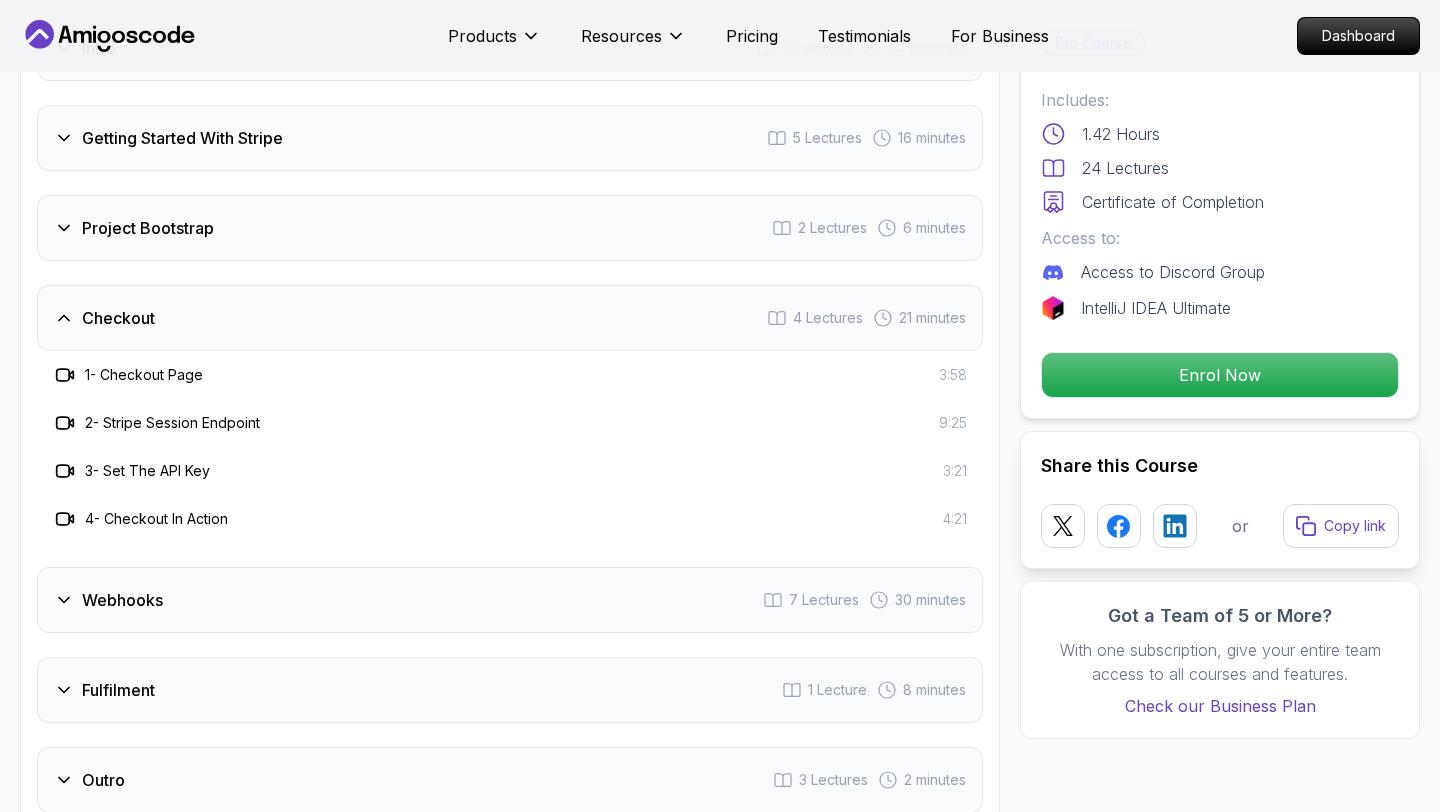 click on "Webhooks 7   Lectures     30 minutes" at bounding box center [510, 600] 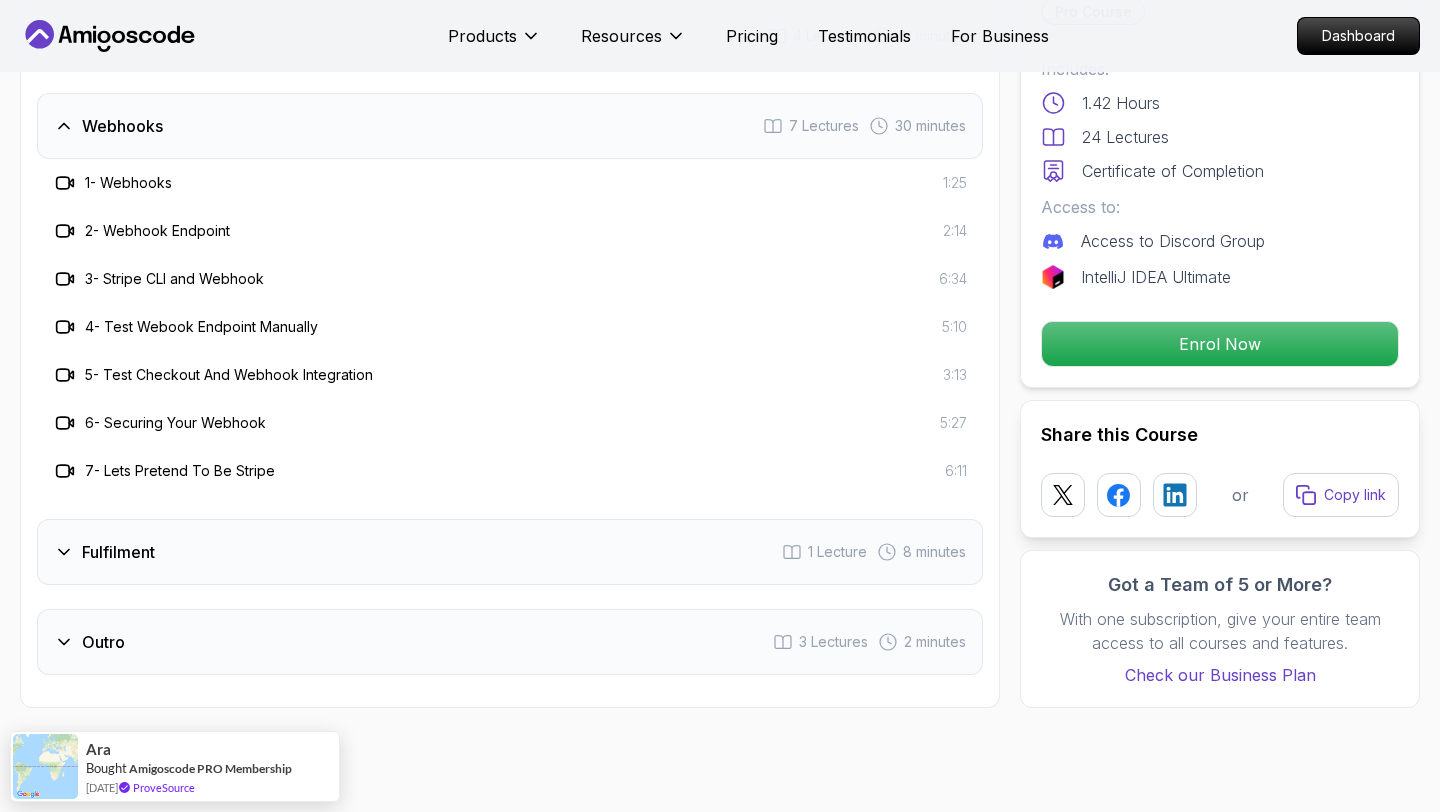 scroll, scrollTop: 2948, scrollLeft: 0, axis: vertical 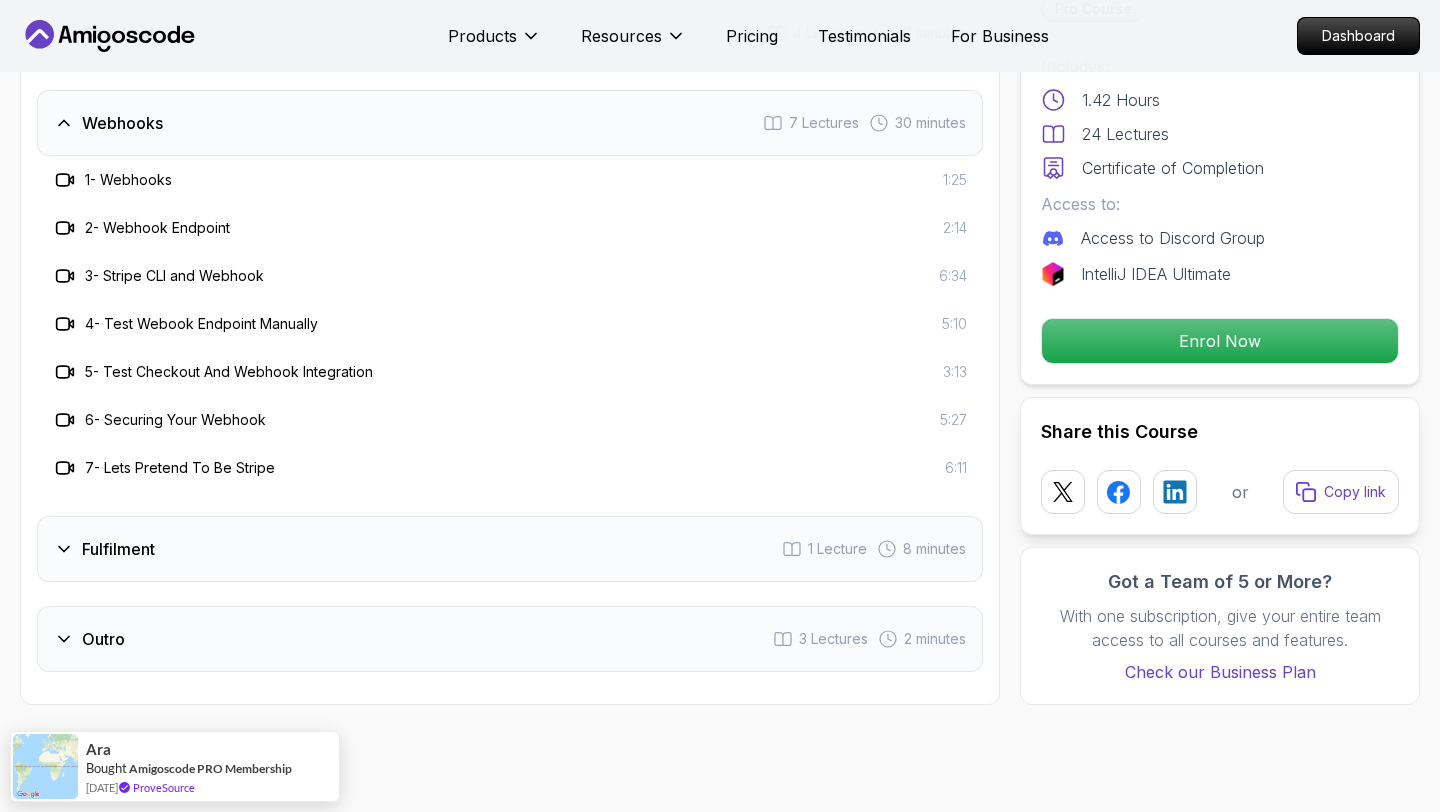 click on "Fulfilment 1   Lecture     8 minutes" at bounding box center (510, 549) 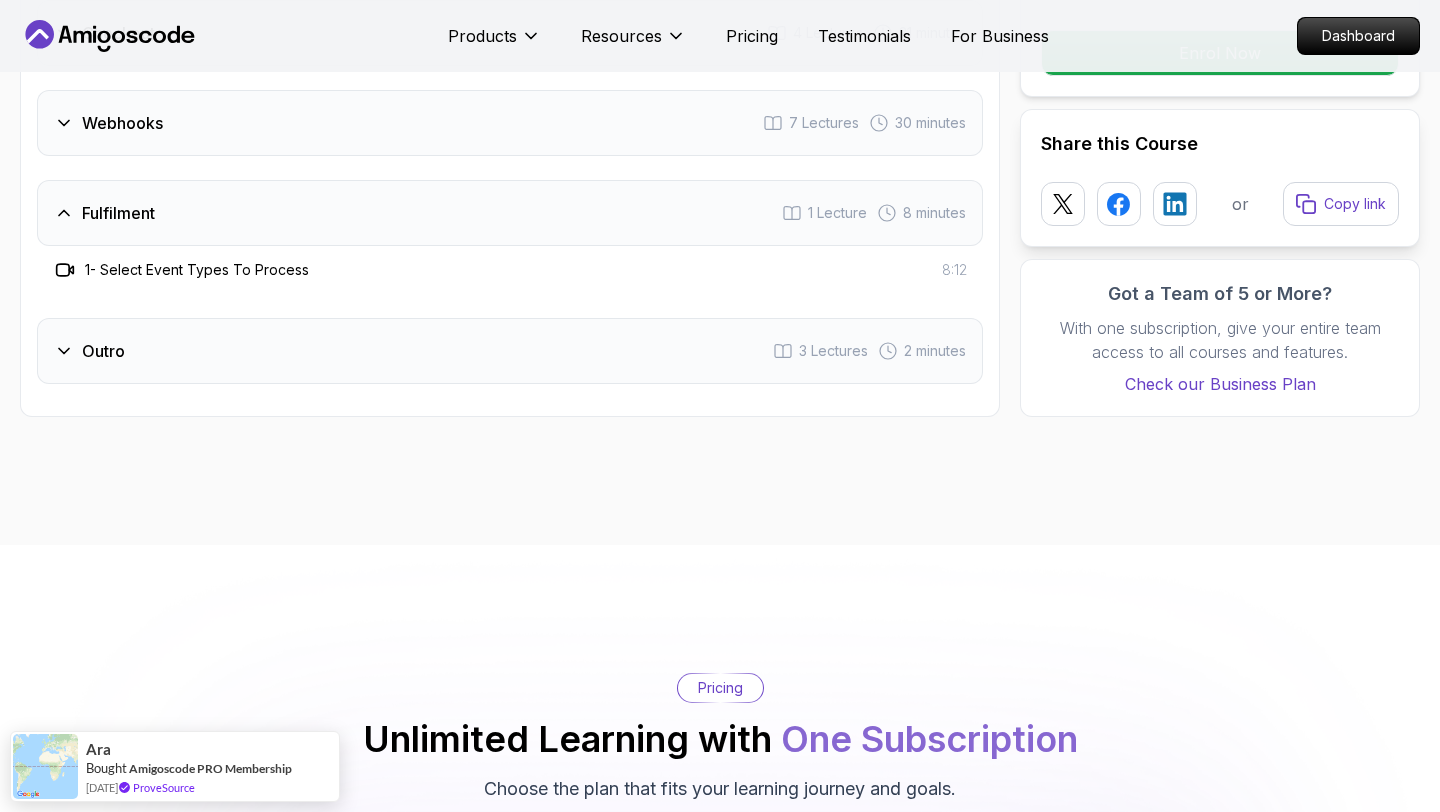 click on "Outro 3   Lectures     2 minutes" at bounding box center (510, 351) 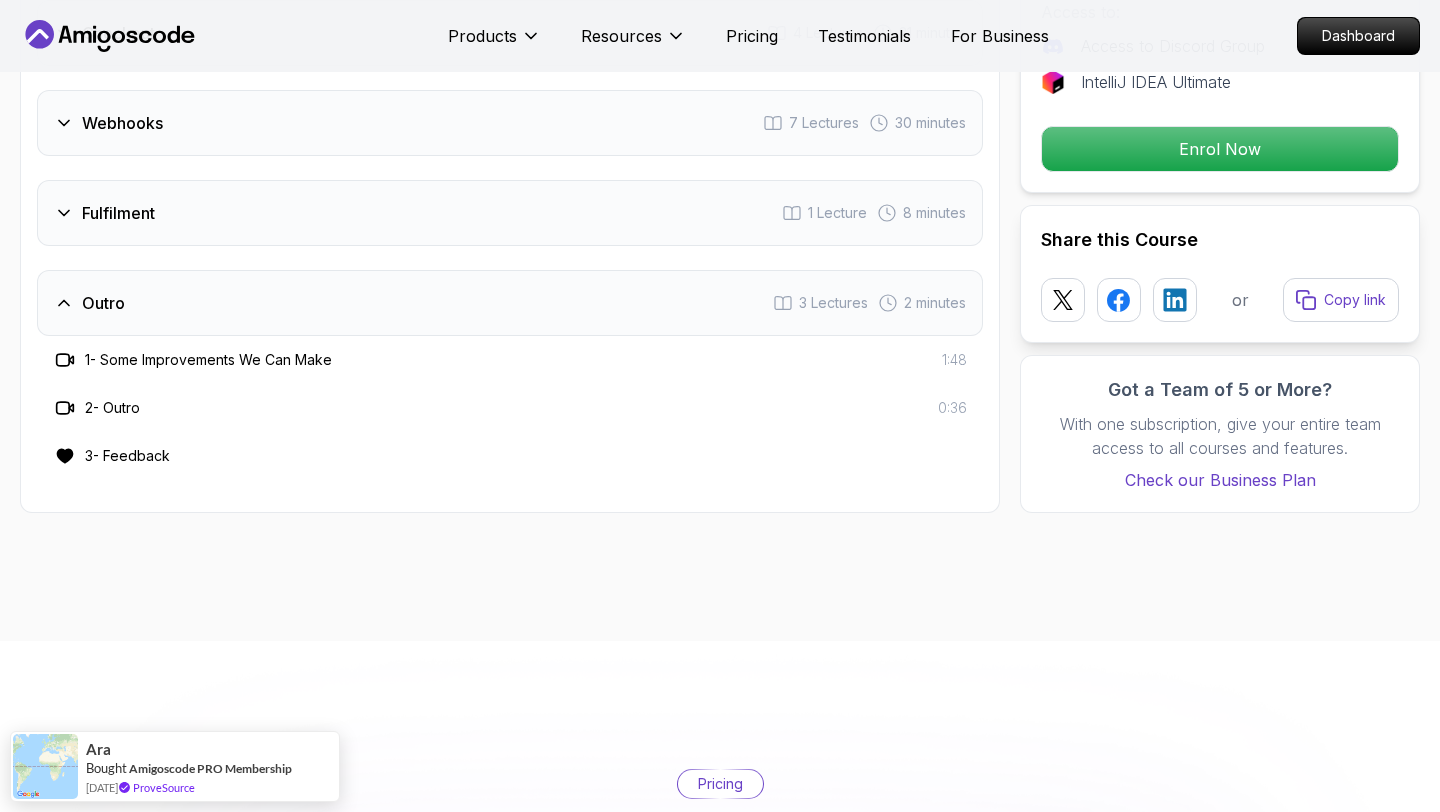 click on "Outro 3   Lectures     2 minutes" at bounding box center [510, 303] 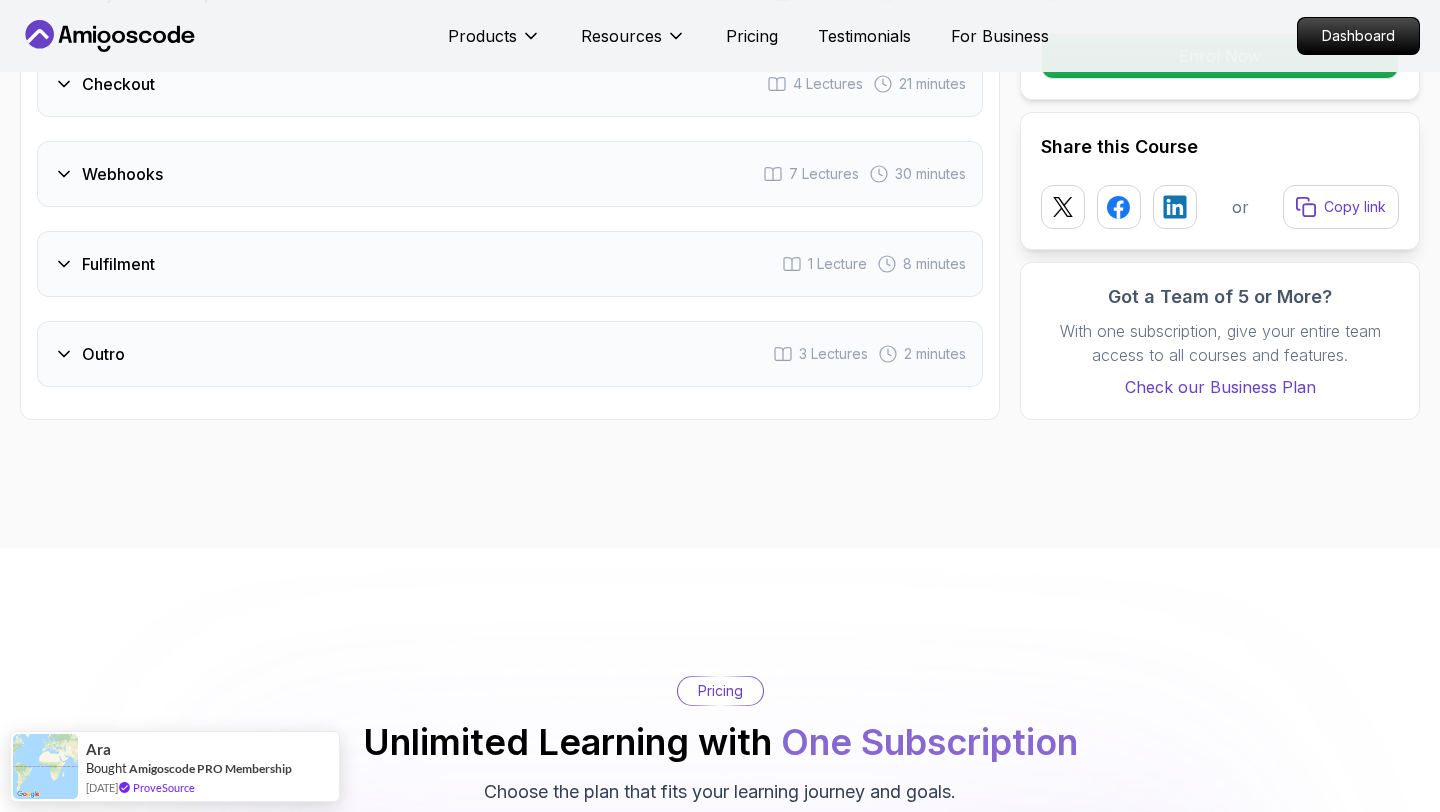 scroll, scrollTop: 2898, scrollLeft: 0, axis: vertical 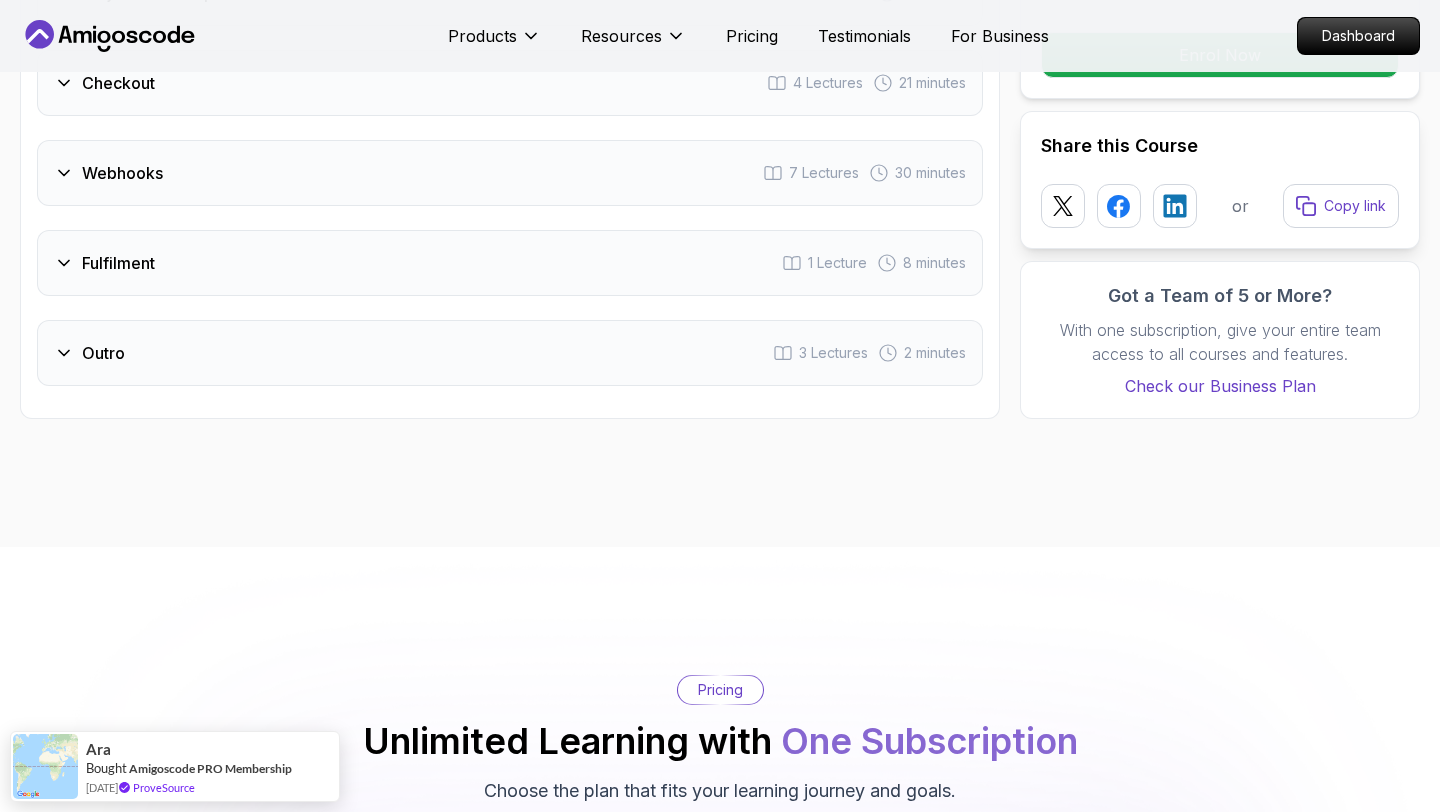 click on "Fulfilment 1   Lecture     8 minutes" at bounding box center (510, 263) 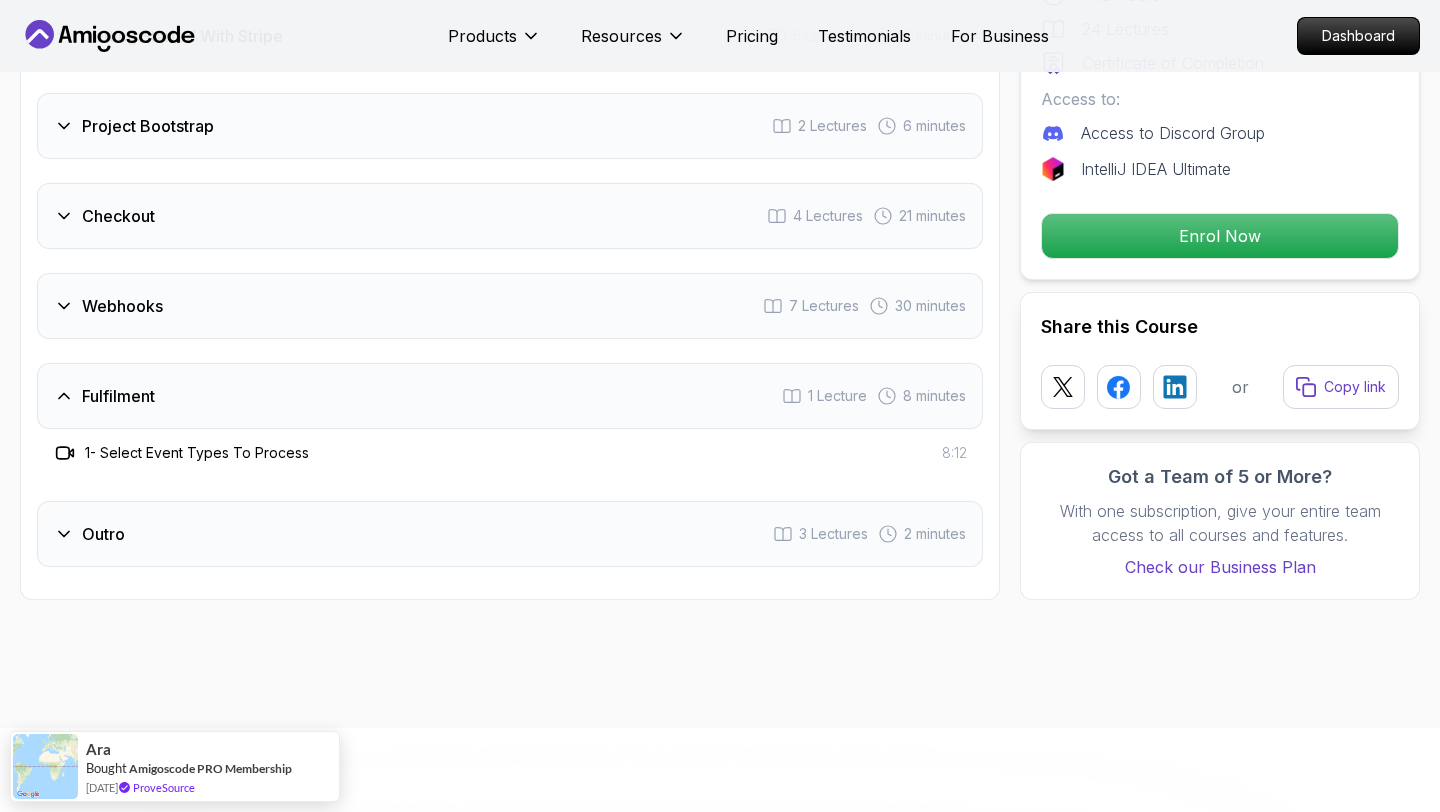 scroll, scrollTop: 2754, scrollLeft: 0, axis: vertical 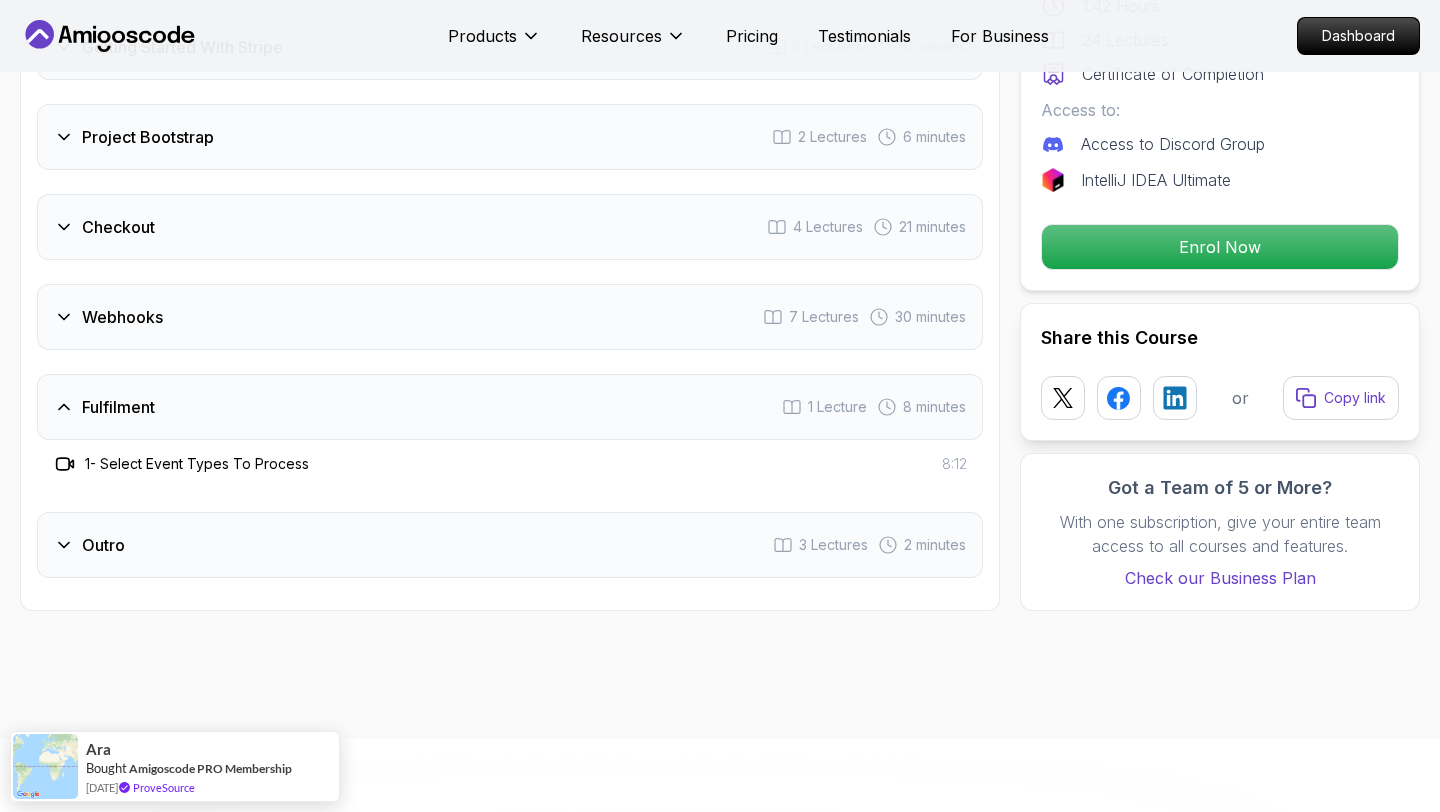 click on "Intro 2   Lectures     54 seconds   Getting Started With Stripe 5   Lectures     16 minutes   Project Bootstrap 2   Lectures     6 minutes   Checkout 4   Lectures     21 minutes   Webhooks 7   Lectures     30 minutes   Fulfilment 1   Lecture     8 minutes     1  -   Select Event Types To Process  8:12 Outro 3   Lectures     2 minutes" at bounding box center [510, 251] 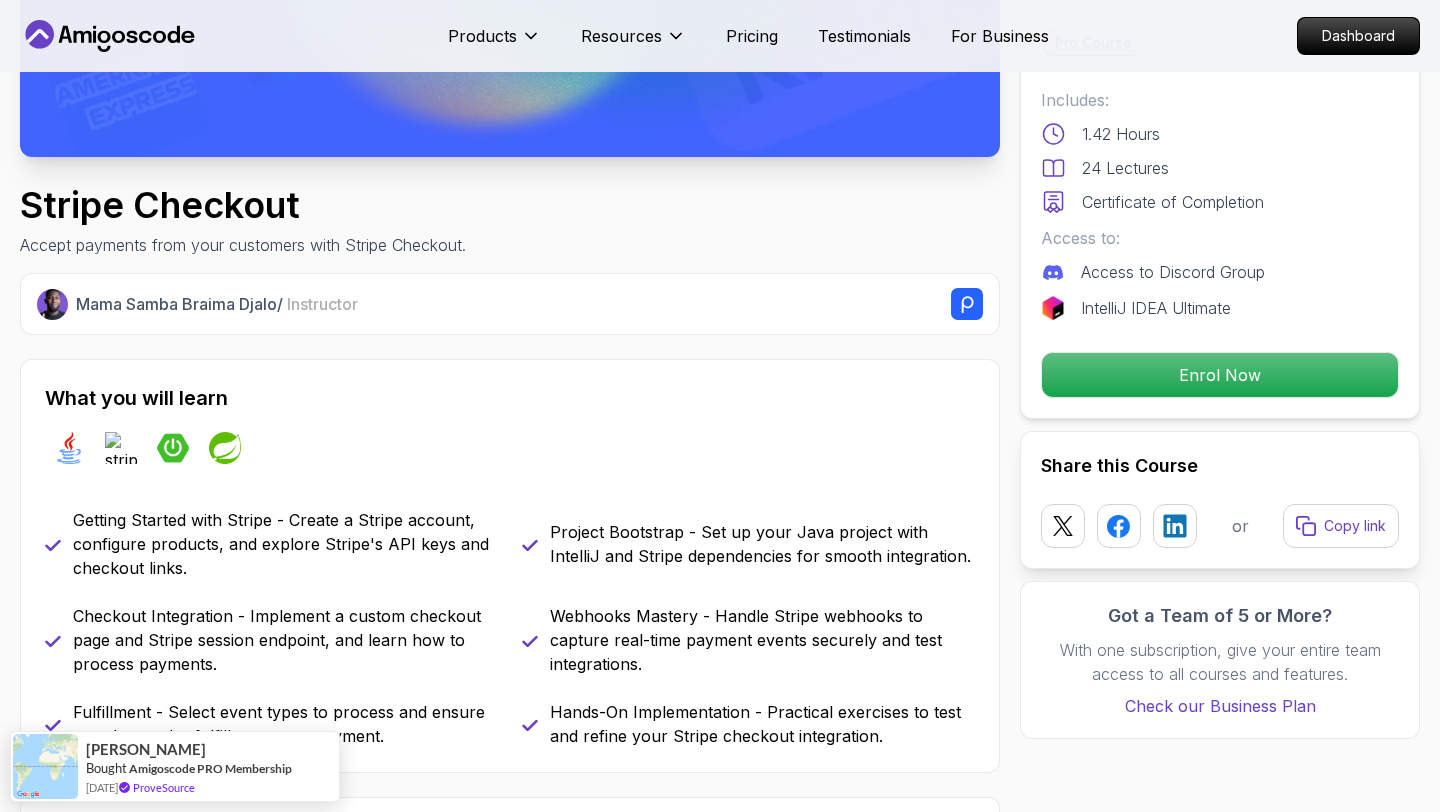 scroll, scrollTop: 504, scrollLeft: 0, axis: vertical 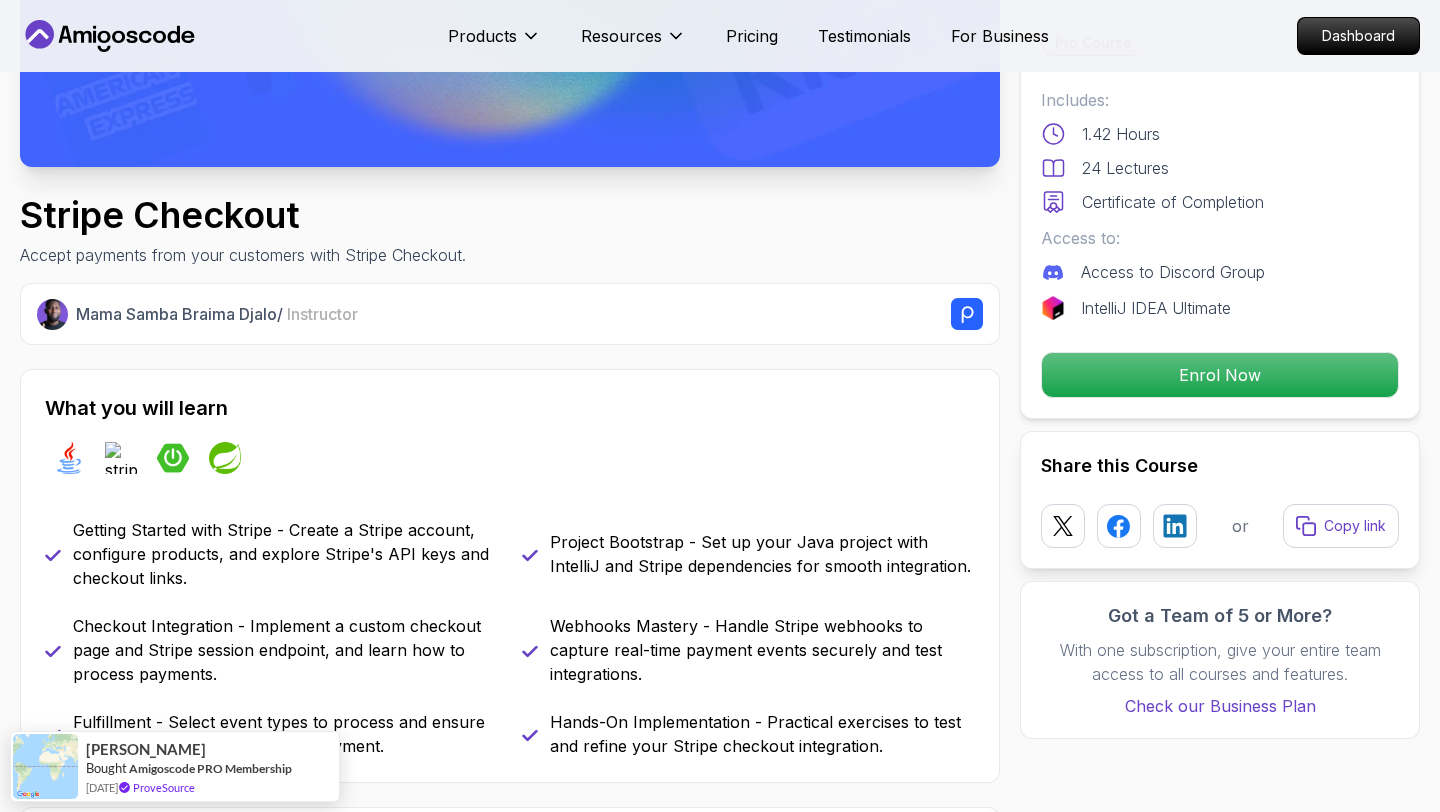 click 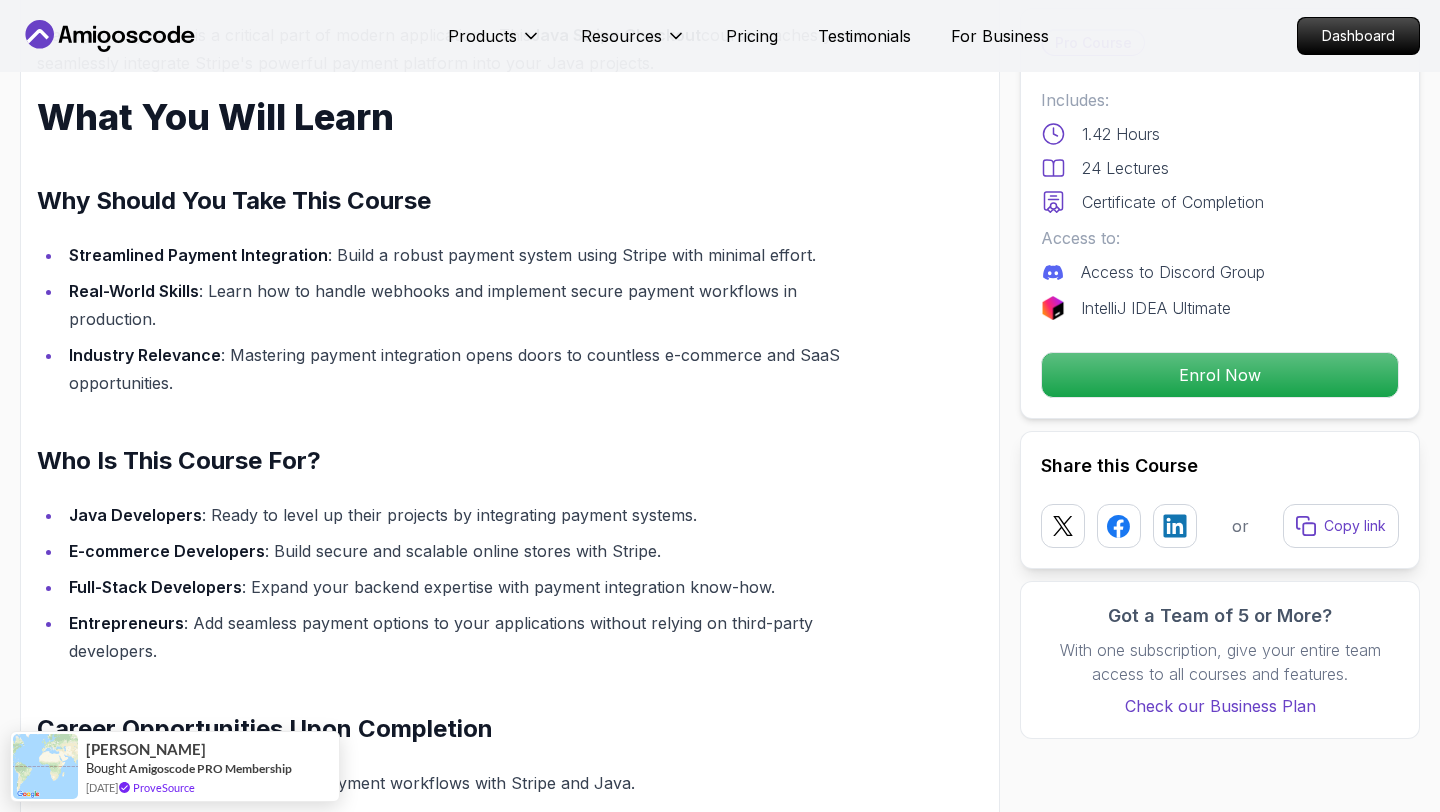 scroll, scrollTop: 1570, scrollLeft: 0, axis: vertical 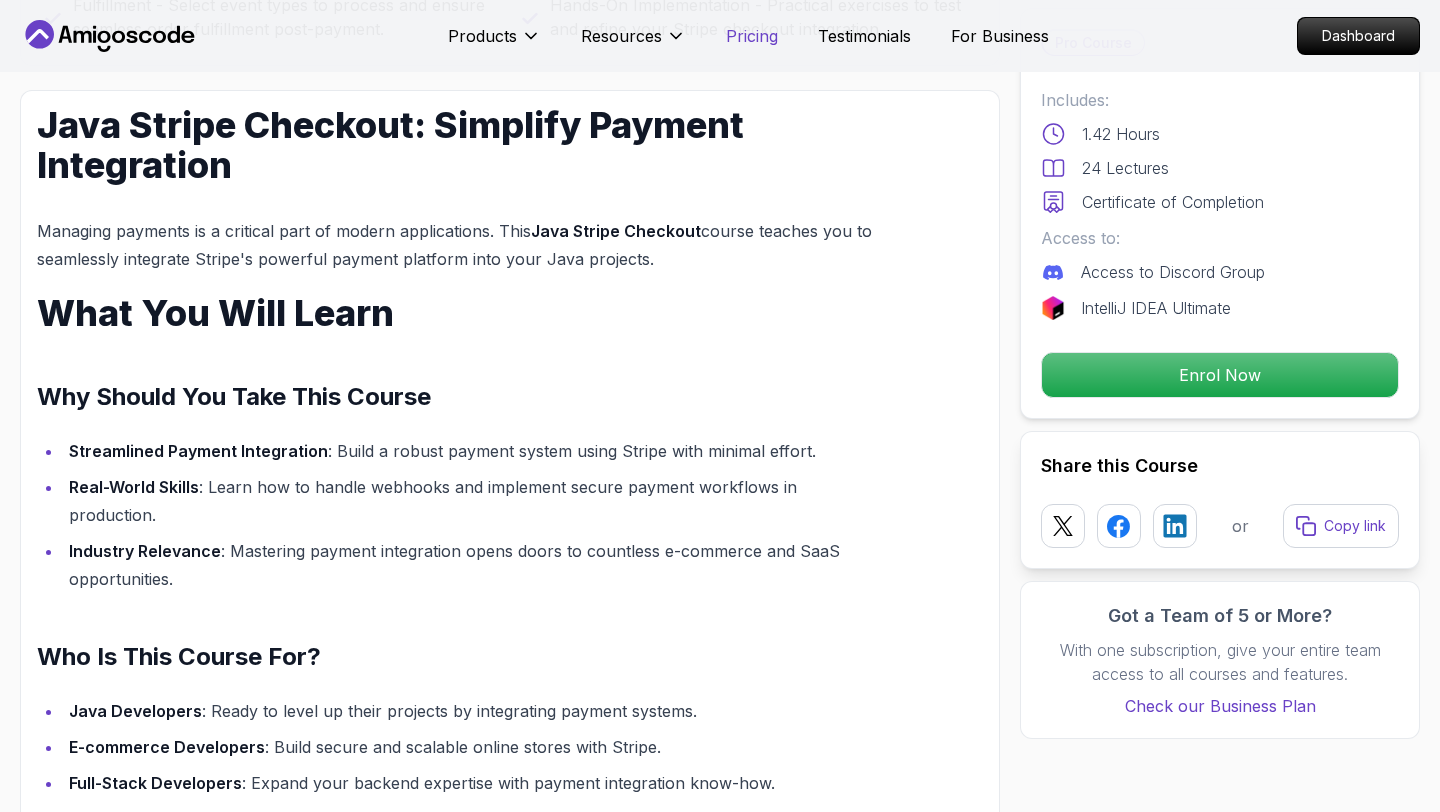 click on "Pricing" at bounding box center (752, 36) 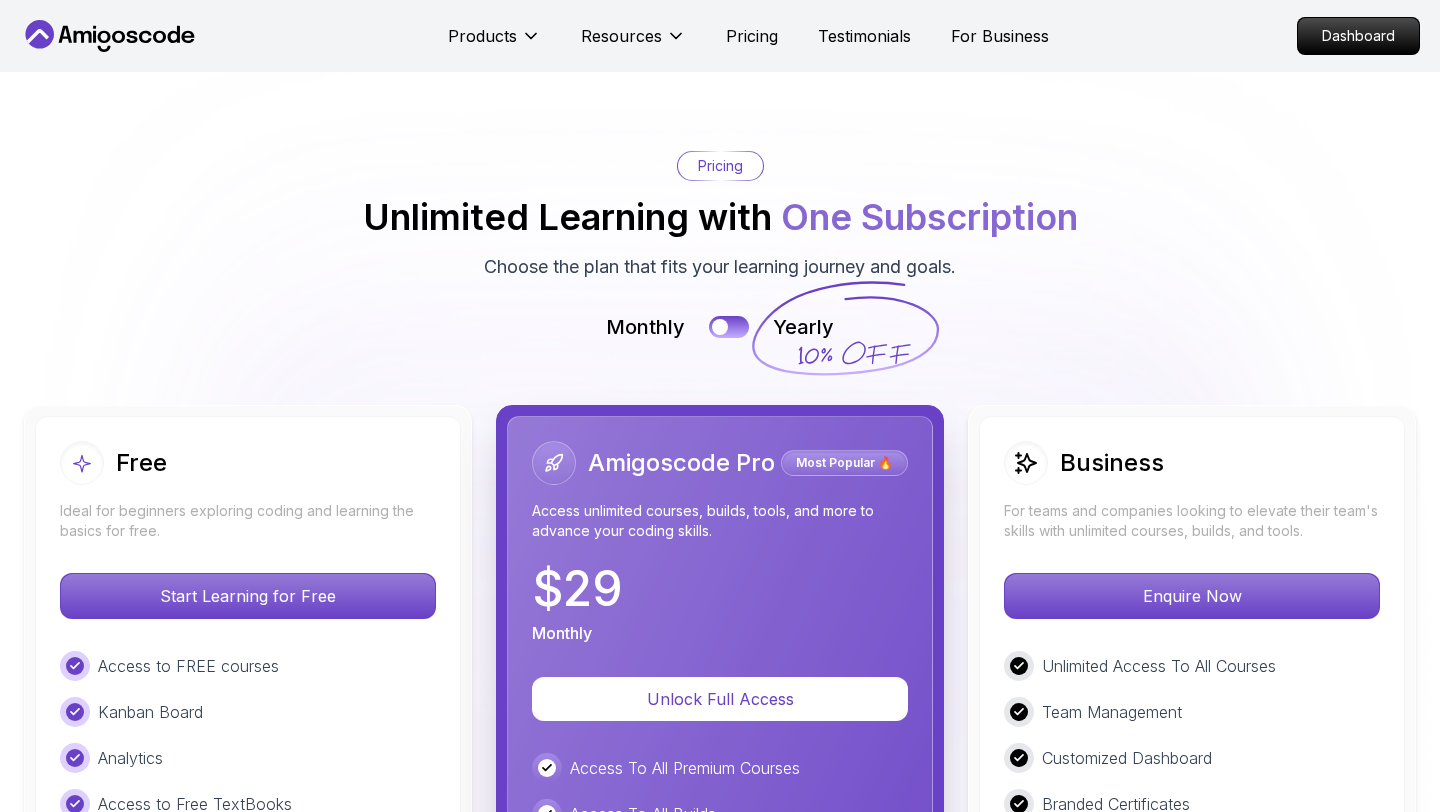 scroll, scrollTop: 4408, scrollLeft: 0, axis: vertical 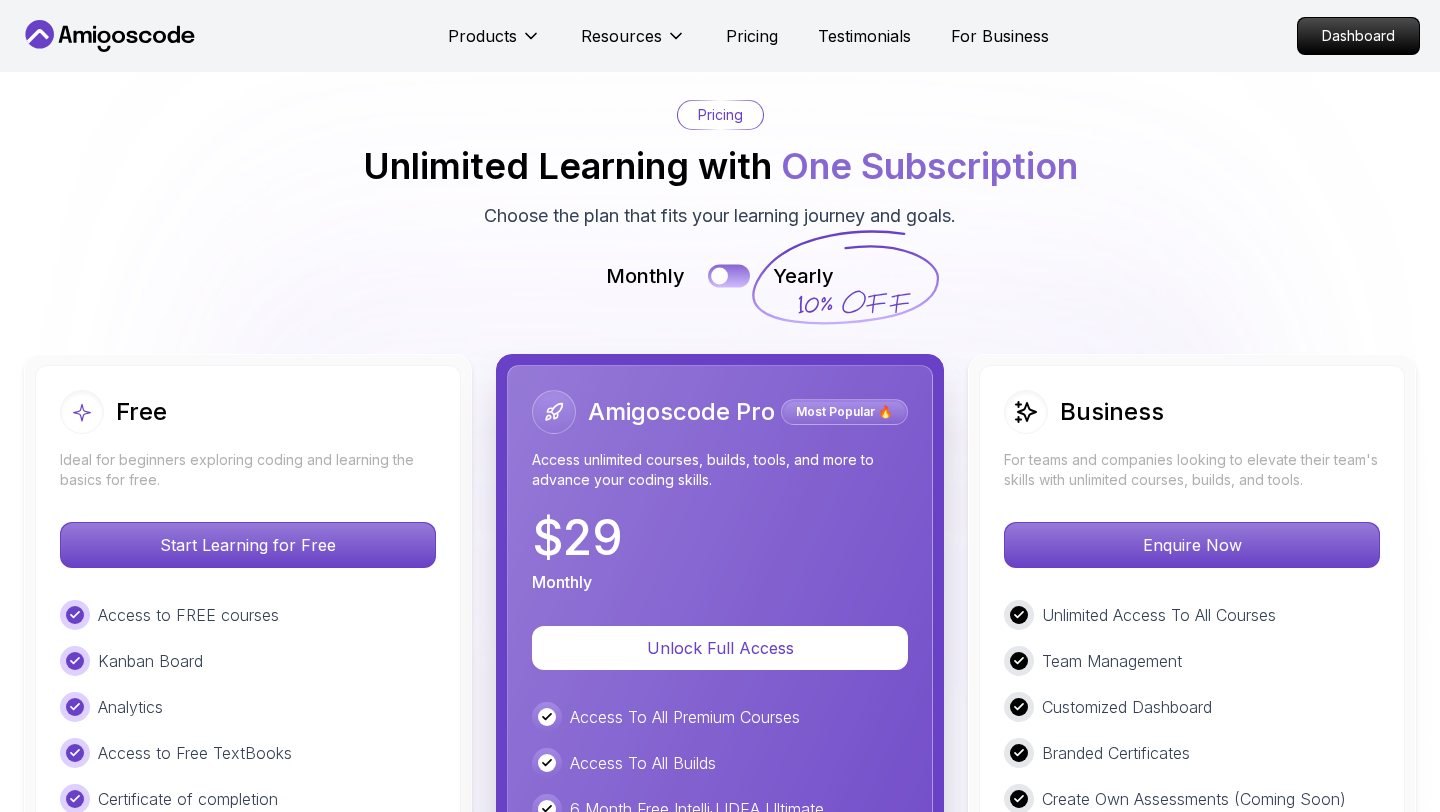 click at bounding box center (729, 276) 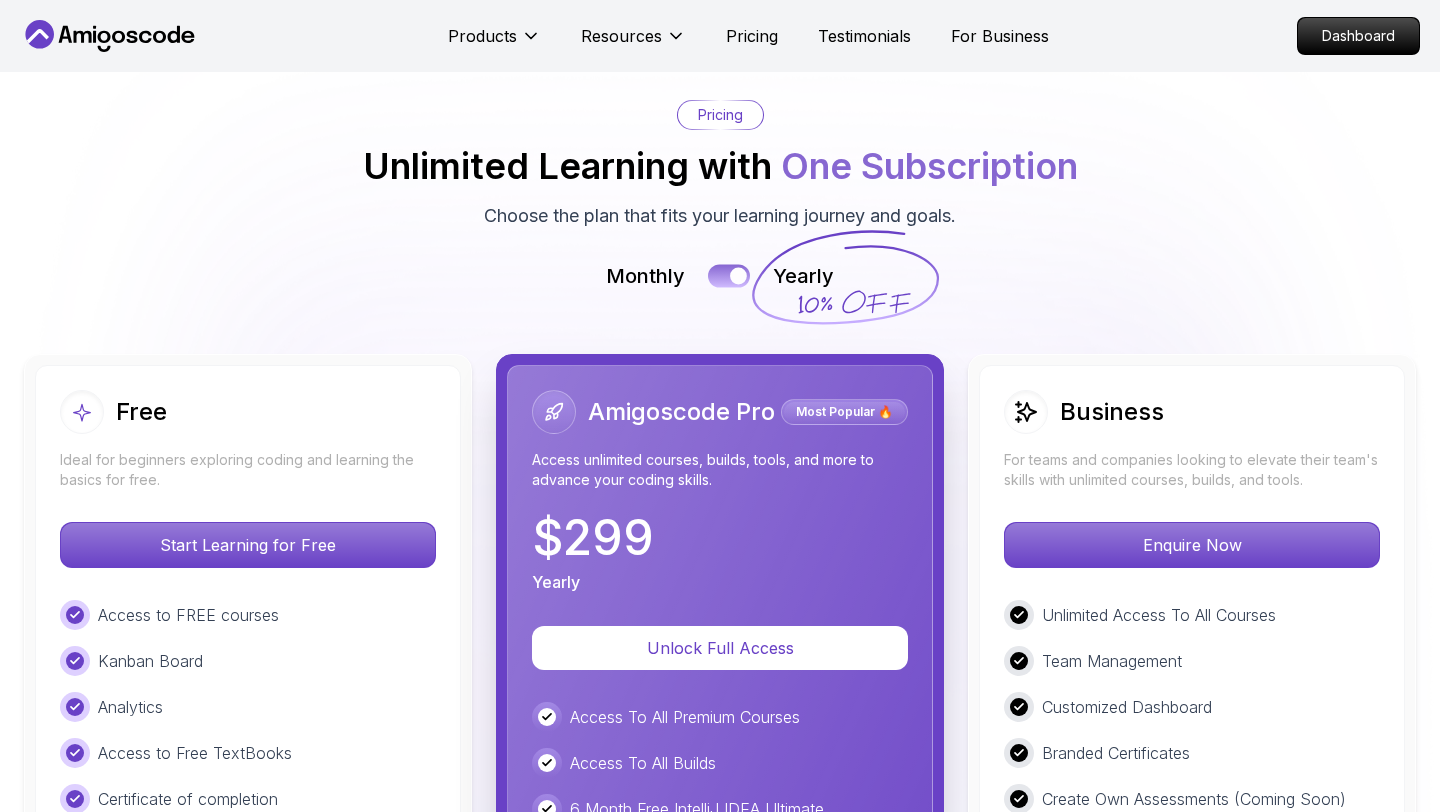 click at bounding box center (738, 276) 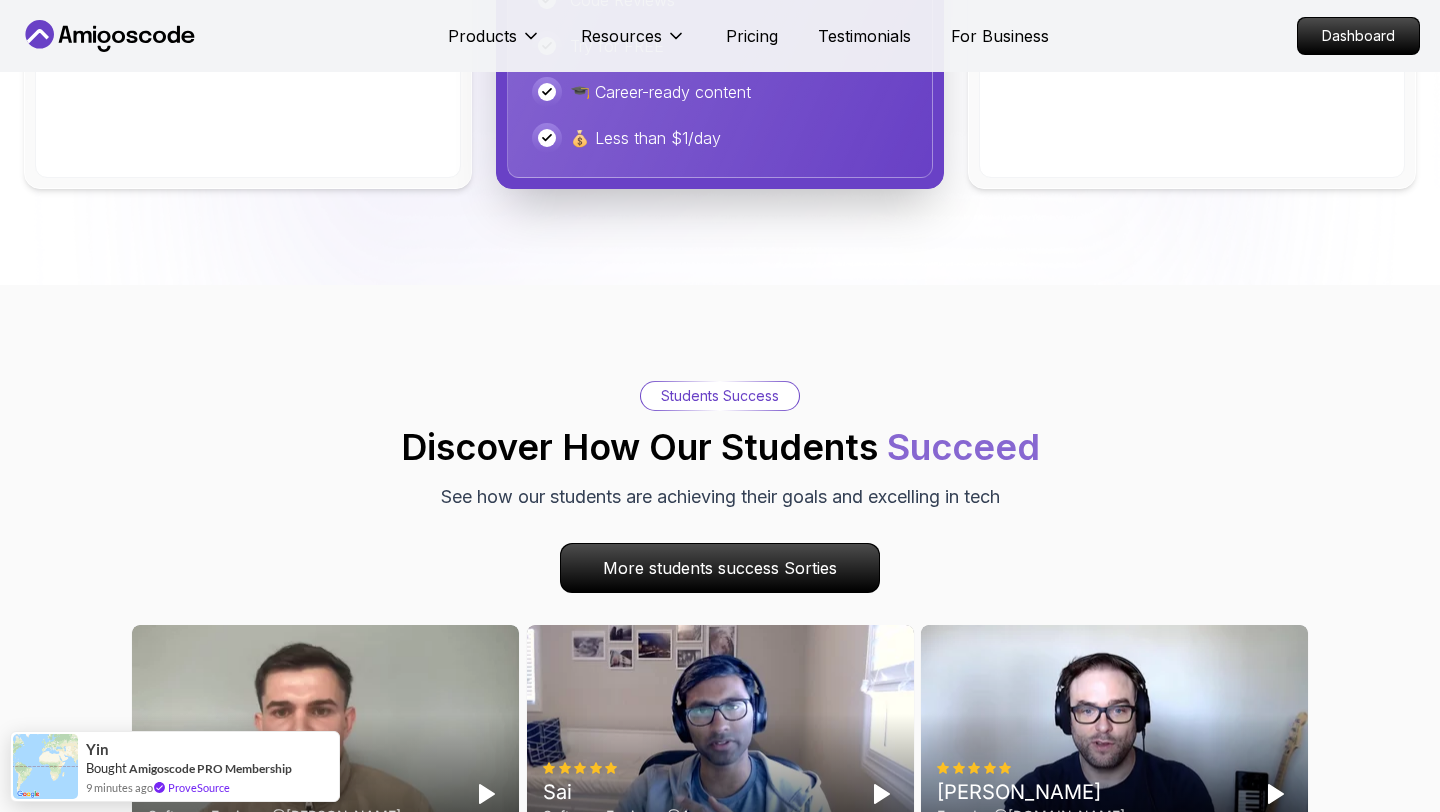type 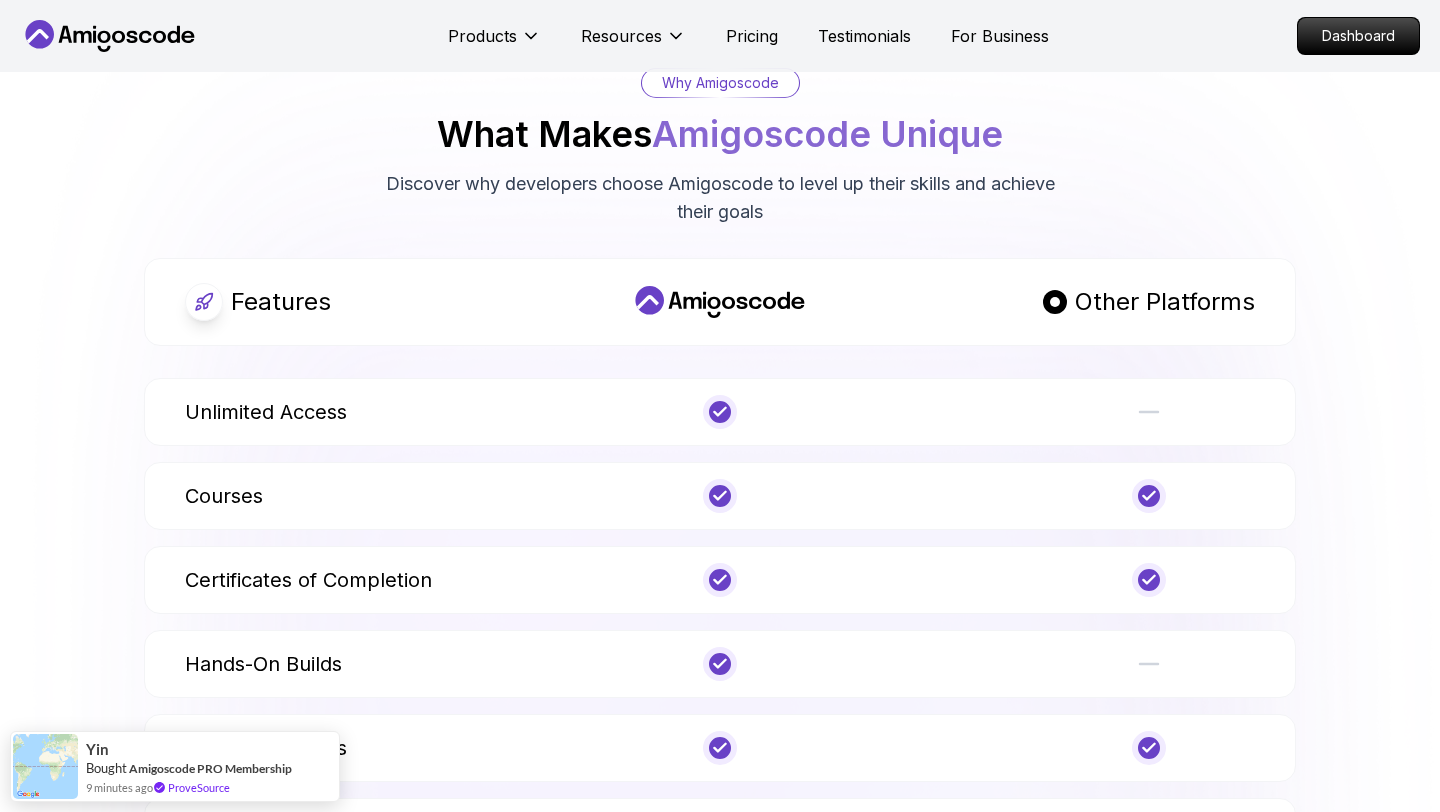 scroll, scrollTop: 7147, scrollLeft: 0, axis: vertical 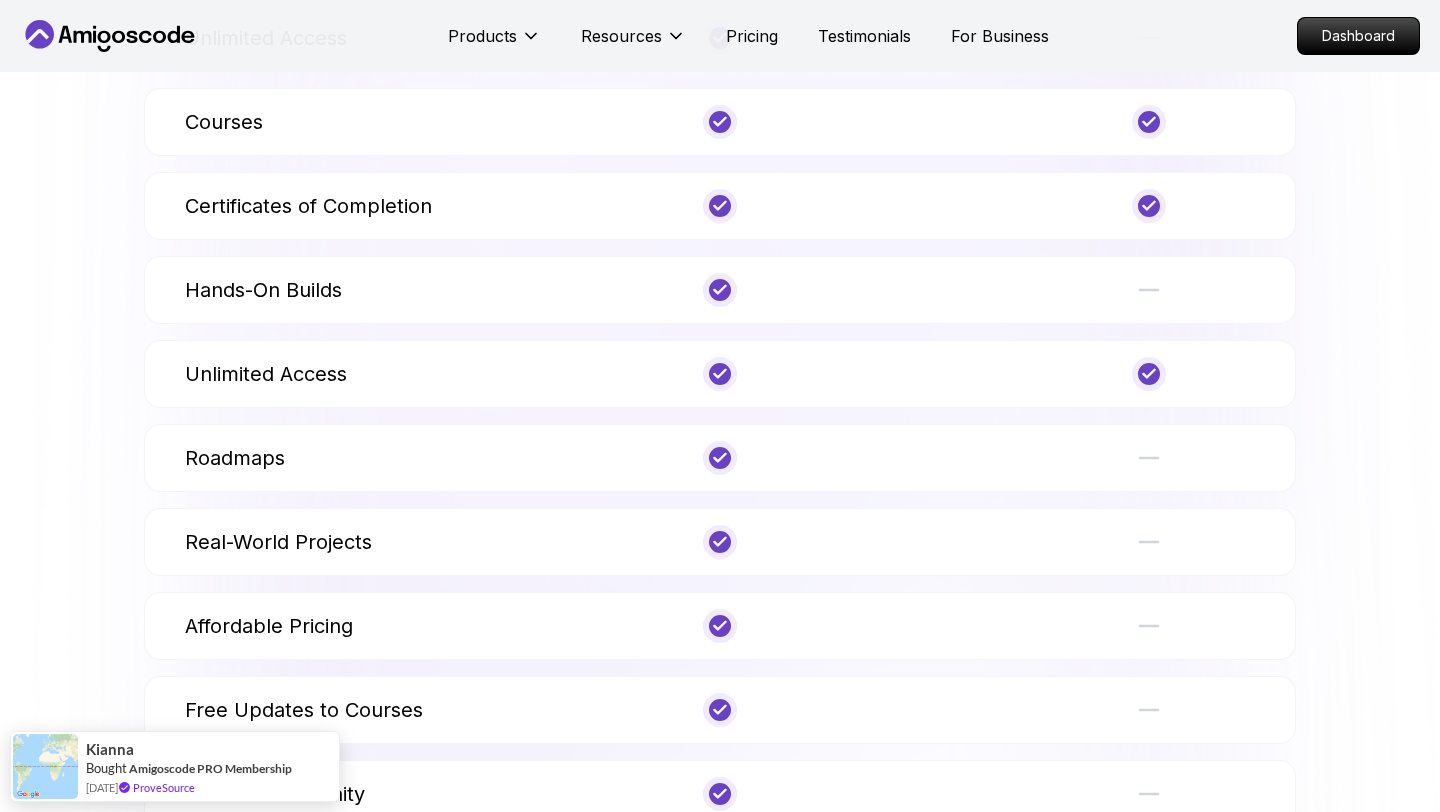 click at bounding box center [720, 374] 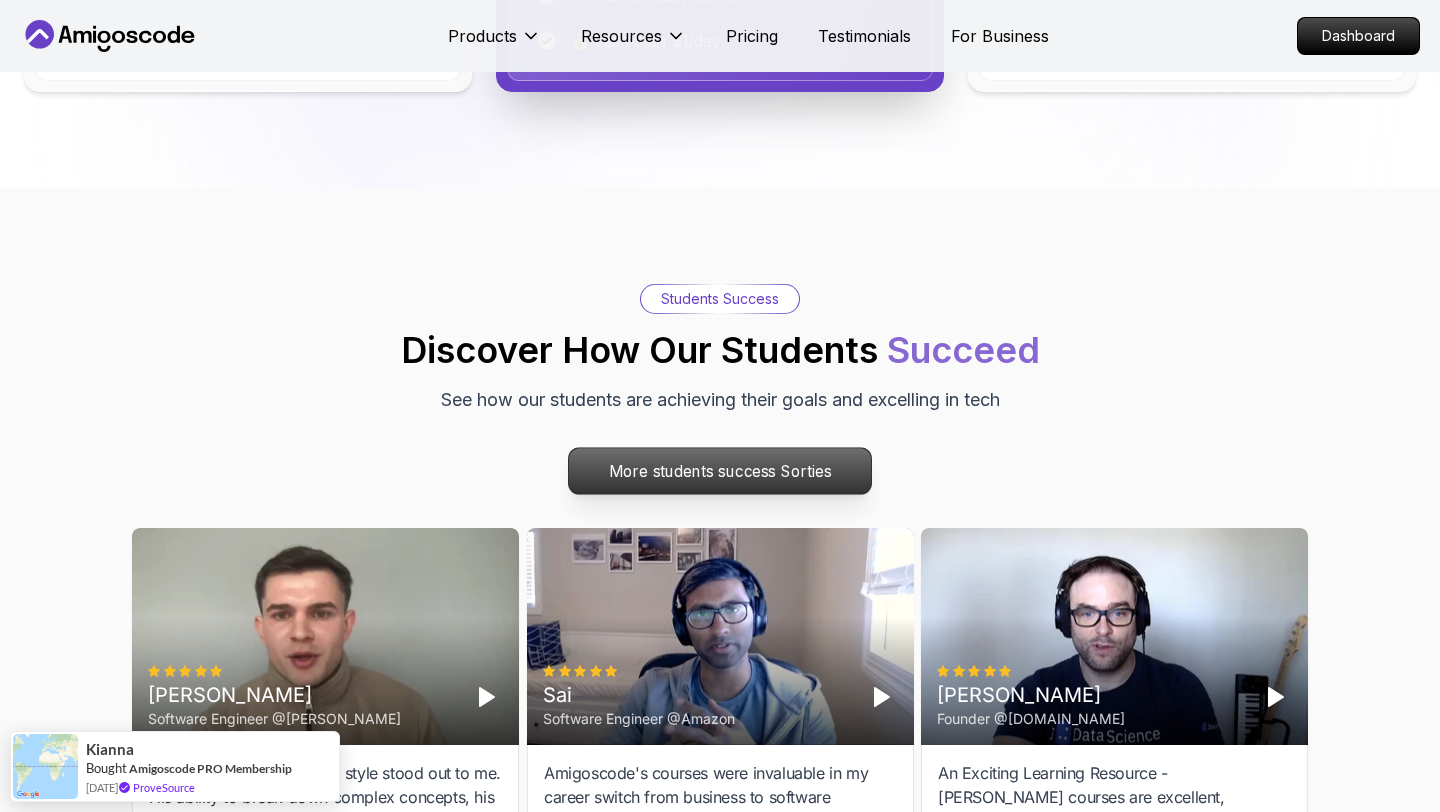 scroll, scrollTop: 5626, scrollLeft: 0, axis: vertical 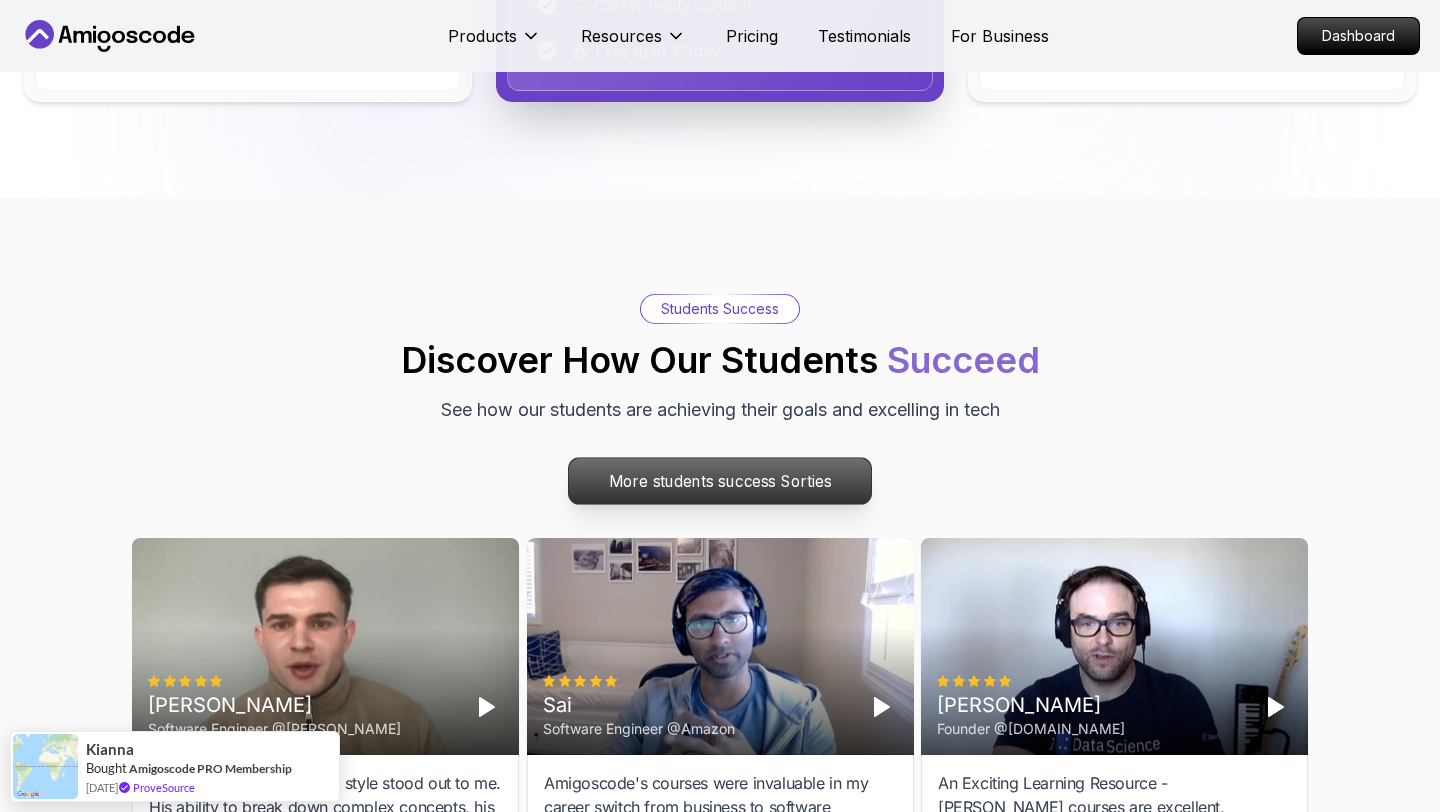click on "More students success Sorties" at bounding box center [720, 482] 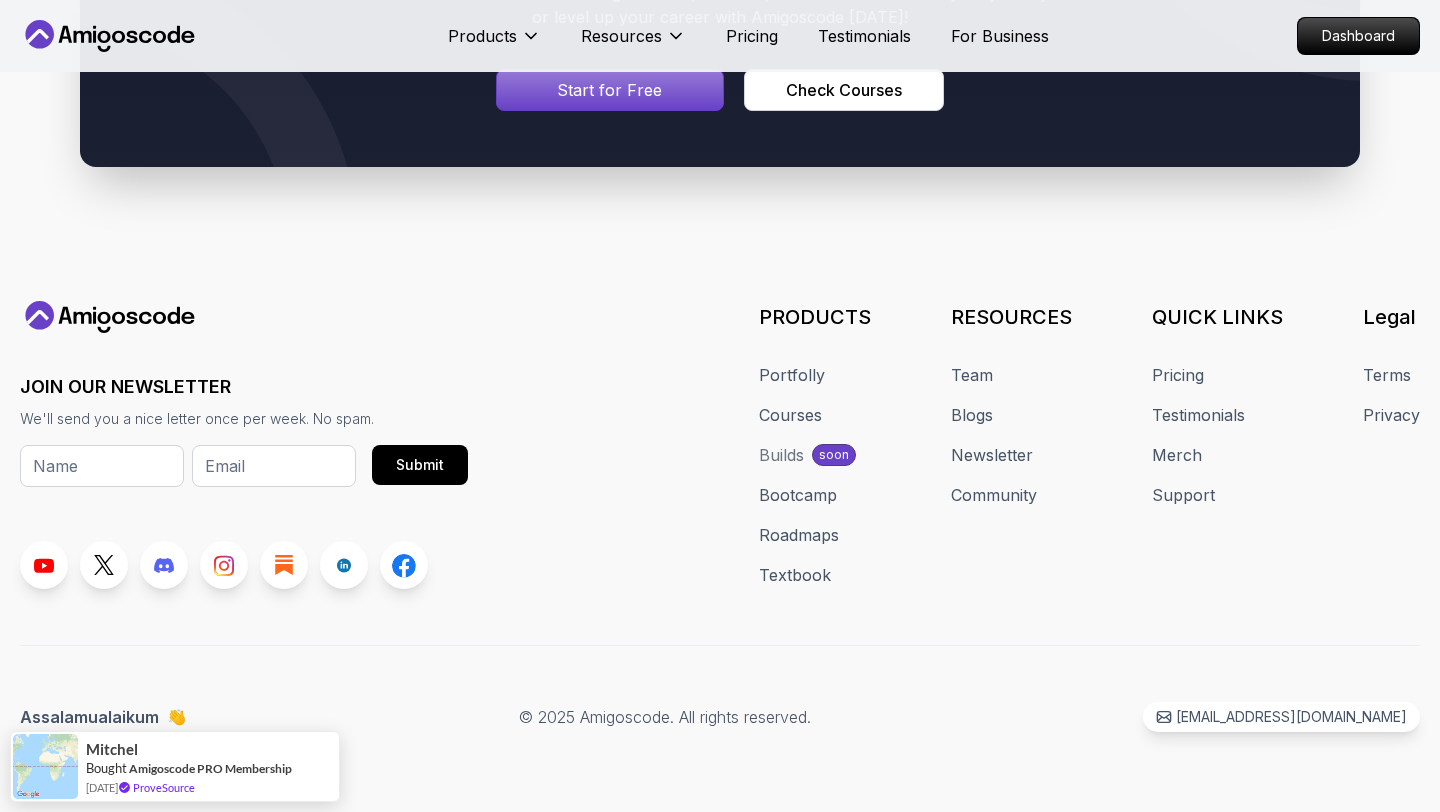 scroll, scrollTop: 4121, scrollLeft: 0, axis: vertical 